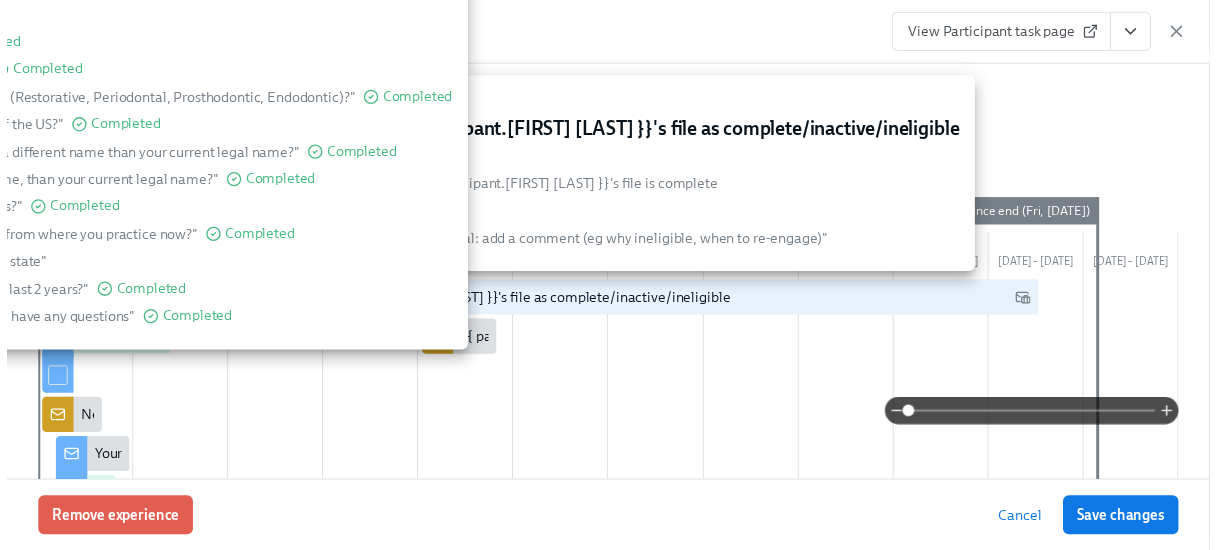scroll, scrollTop: 25, scrollLeft: 0, axis: vertical 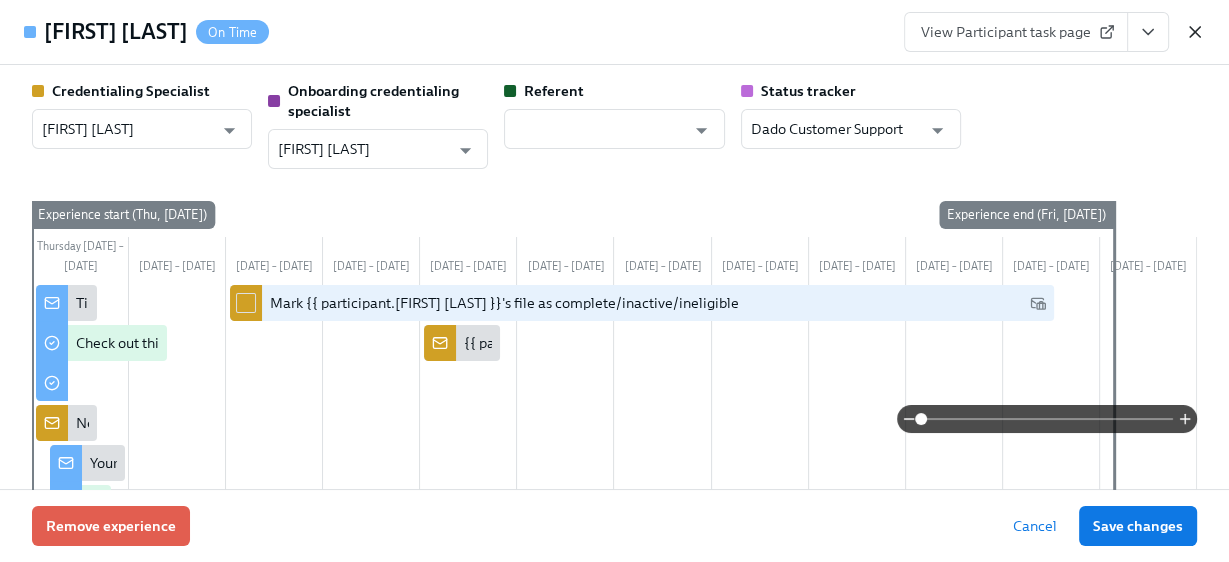click 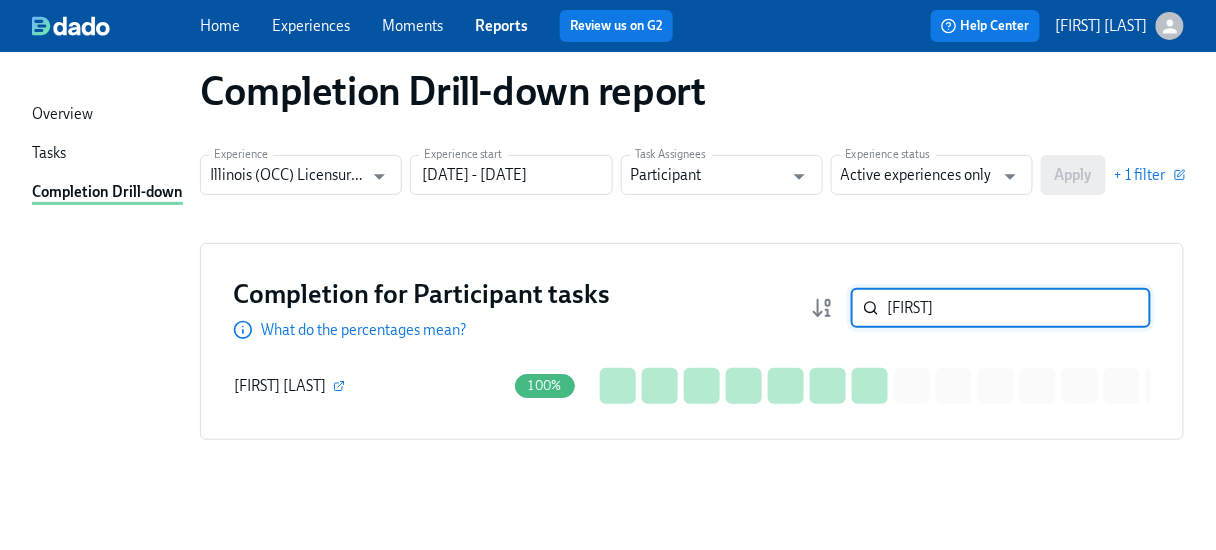 drag, startPoint x: 931, startPoint y: 307, endPoint x: 811, endPoint y: 313, distance: 120.14991 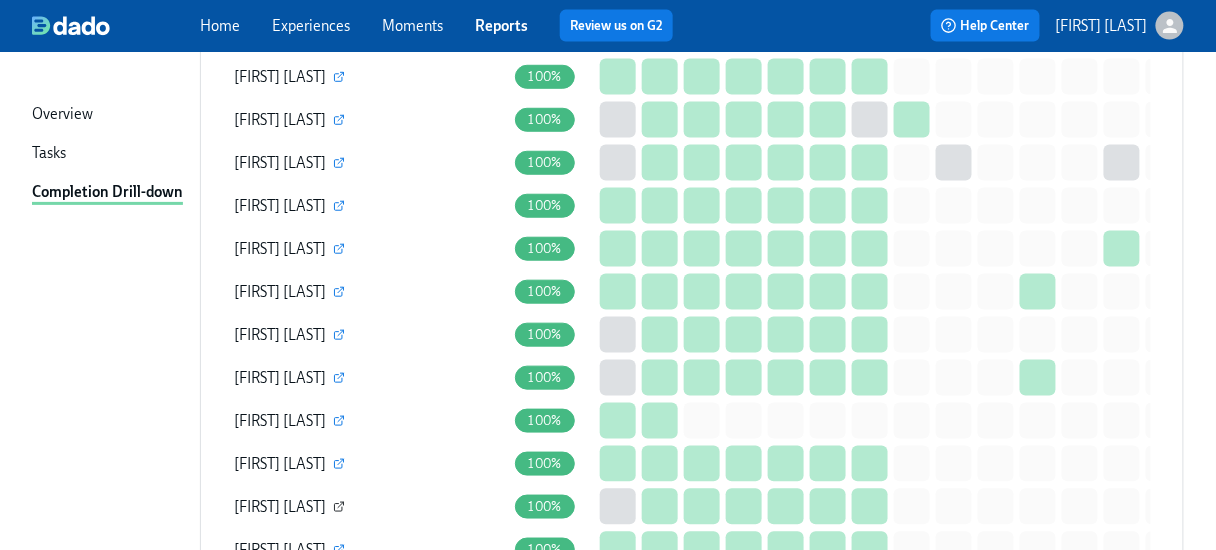 scroll, scrollTop: 2585, scrollLeft: 0, axis: vertical 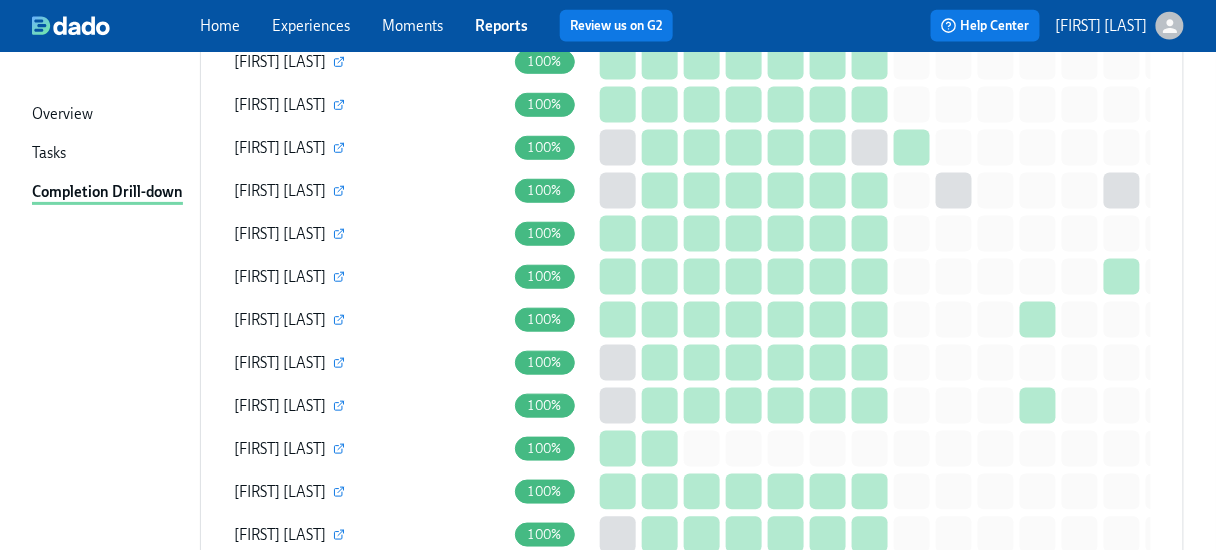 type 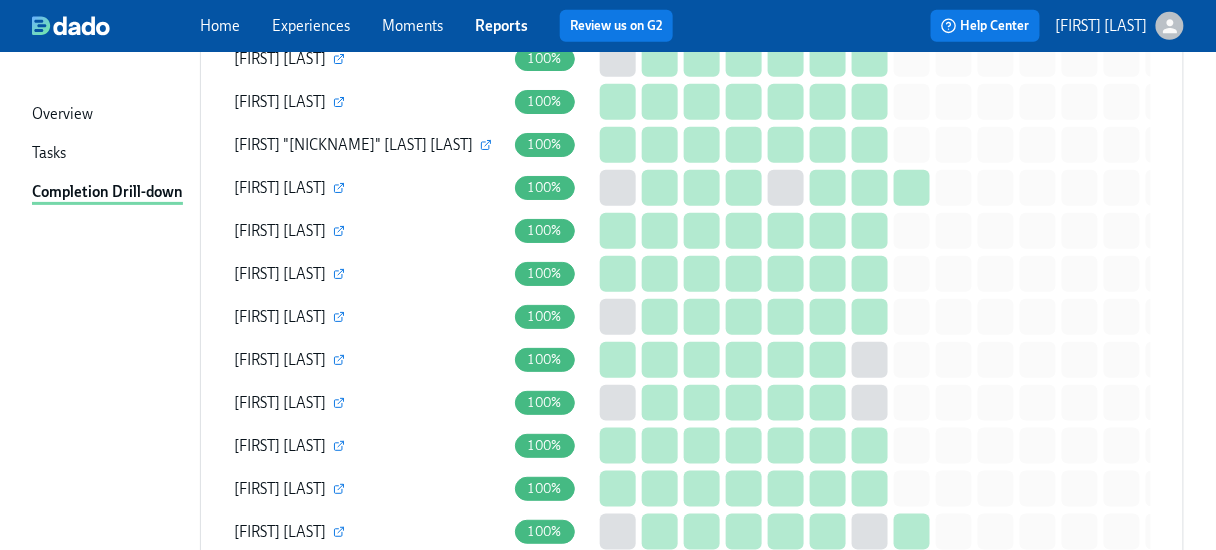 scroll, scrollTop: 2185, scrollLeft: 0, axis: vertical 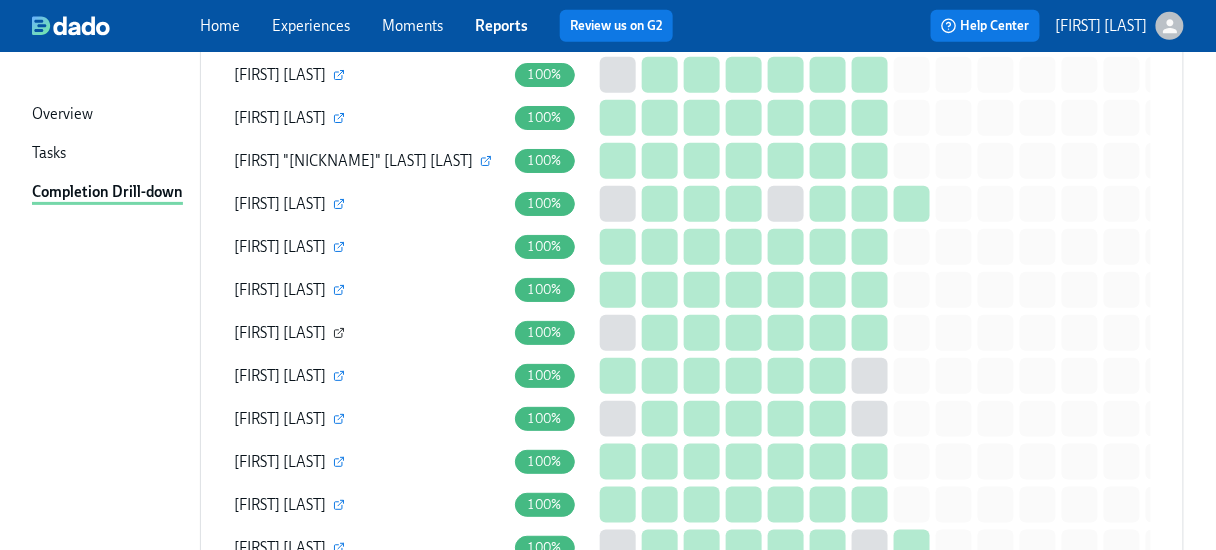 click 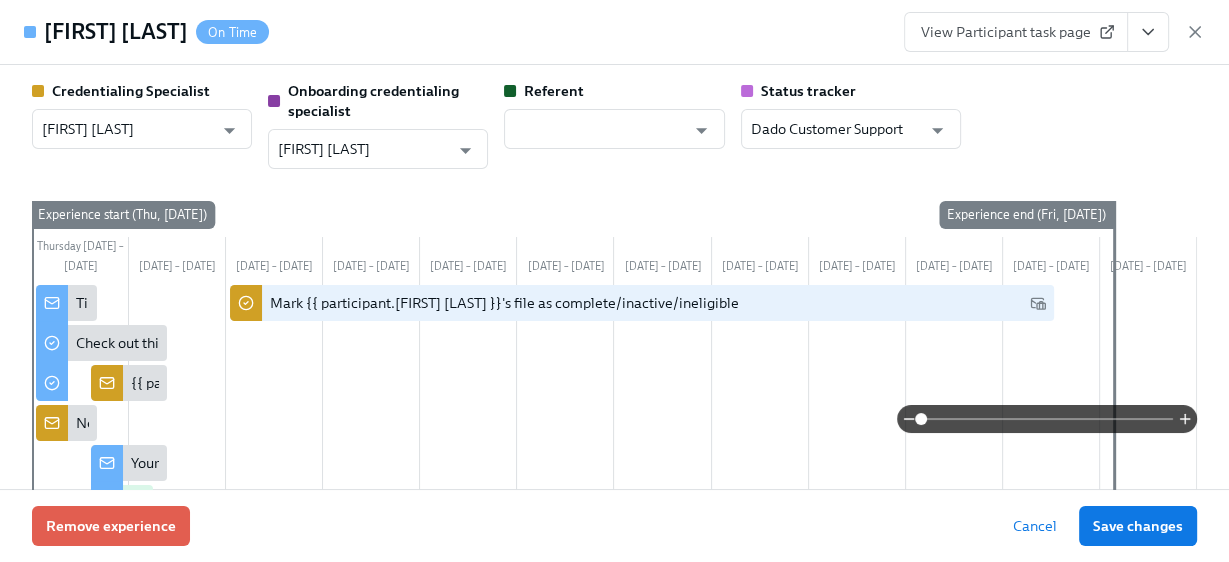 click on "View Participant task page" at bounding box center (1016, 32) 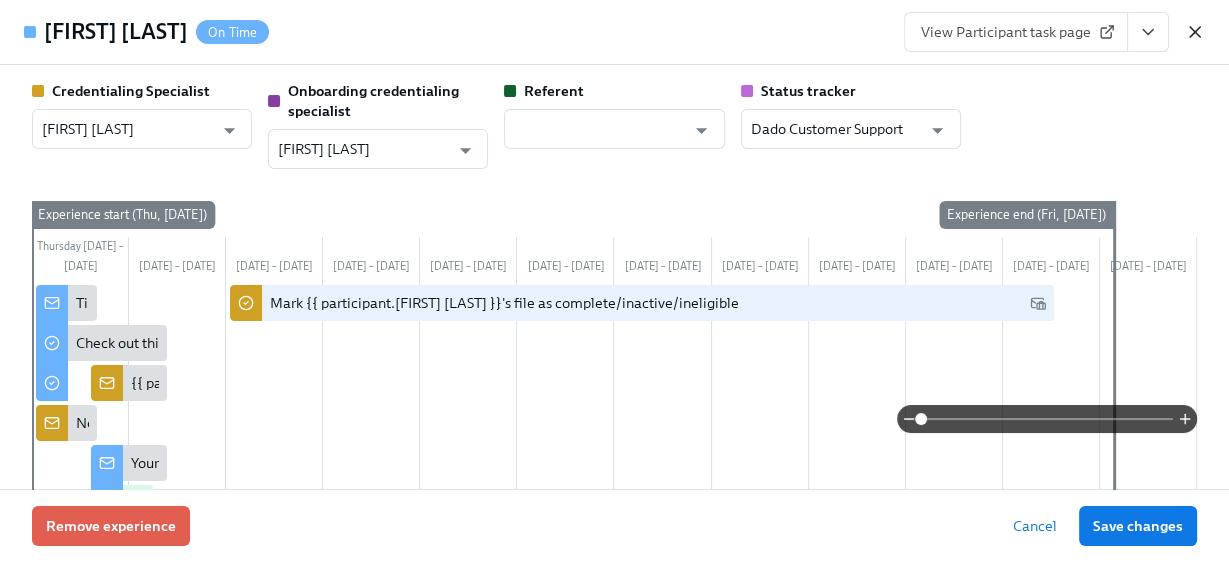 click 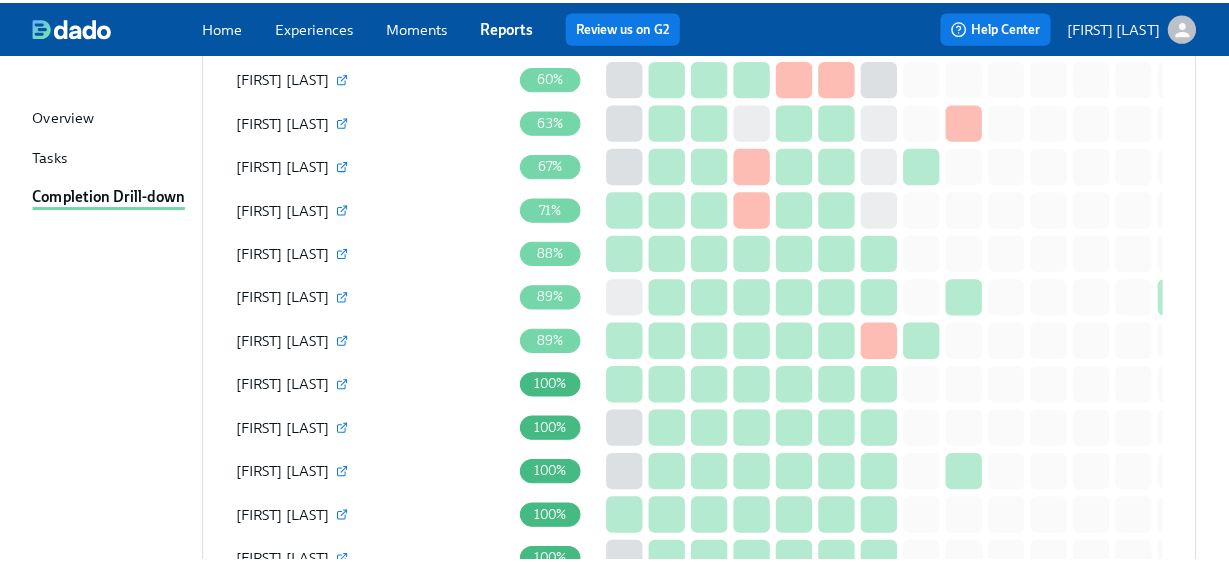 scroll, scrollTop: 1705, scrollLeft: 0, axis: vertical 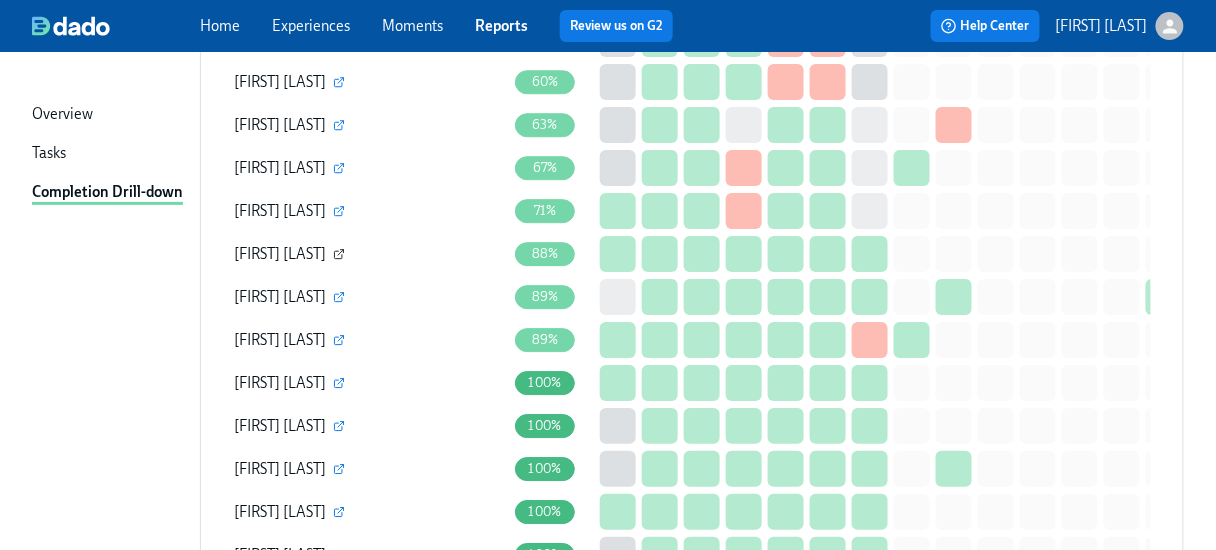 click 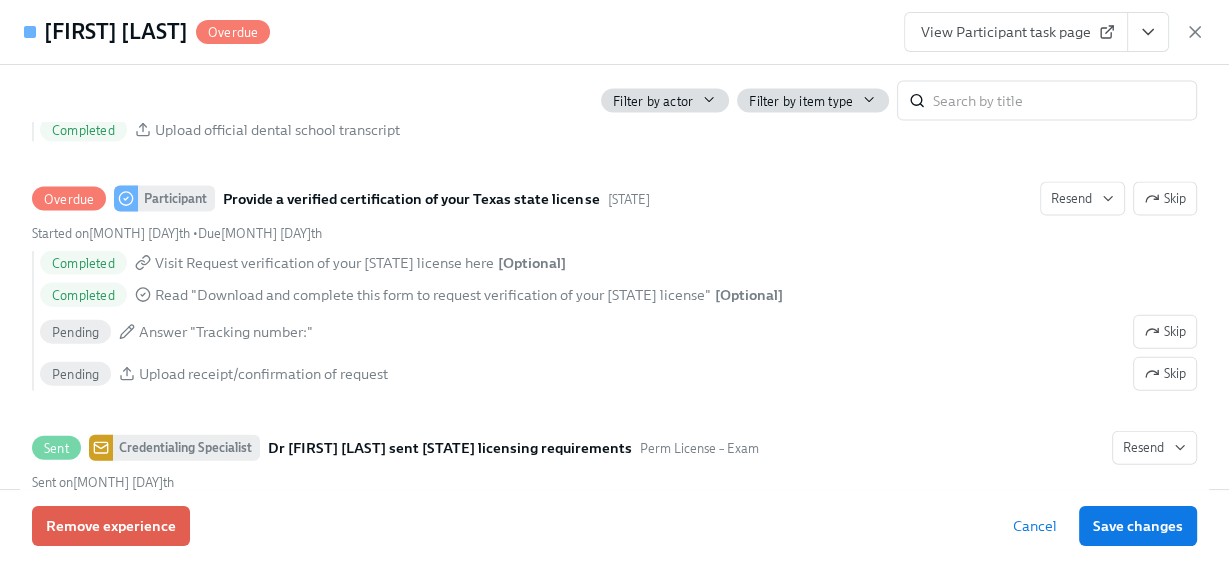 scroll, scrollTop: 3600, scrollLeft: 0, axis: vertical 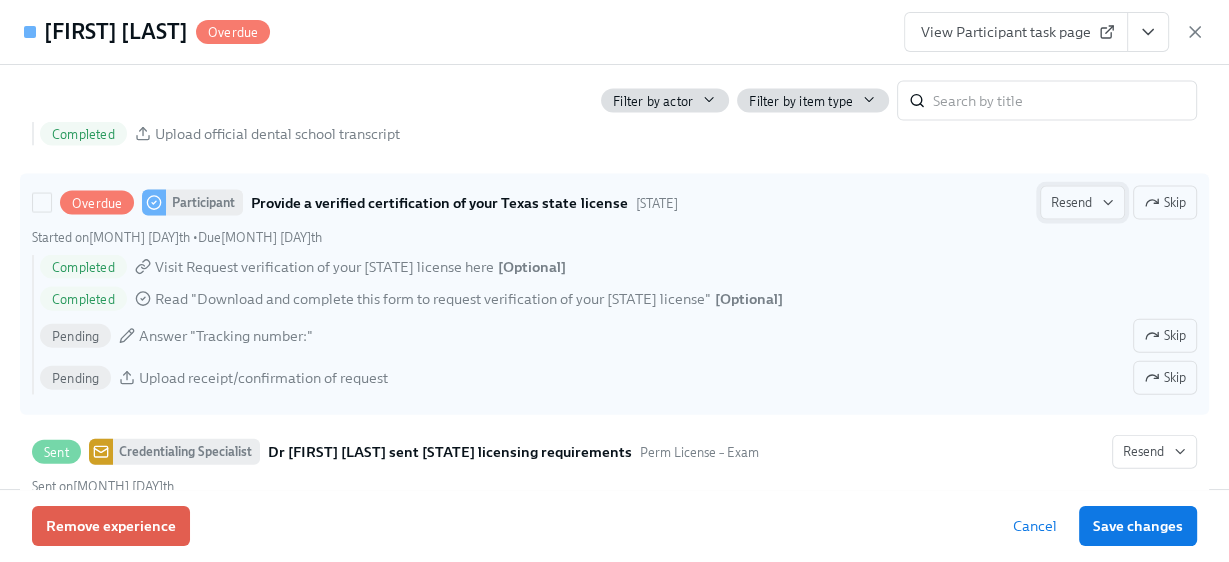 click on "Skip" at bounding box center [1165, 203] 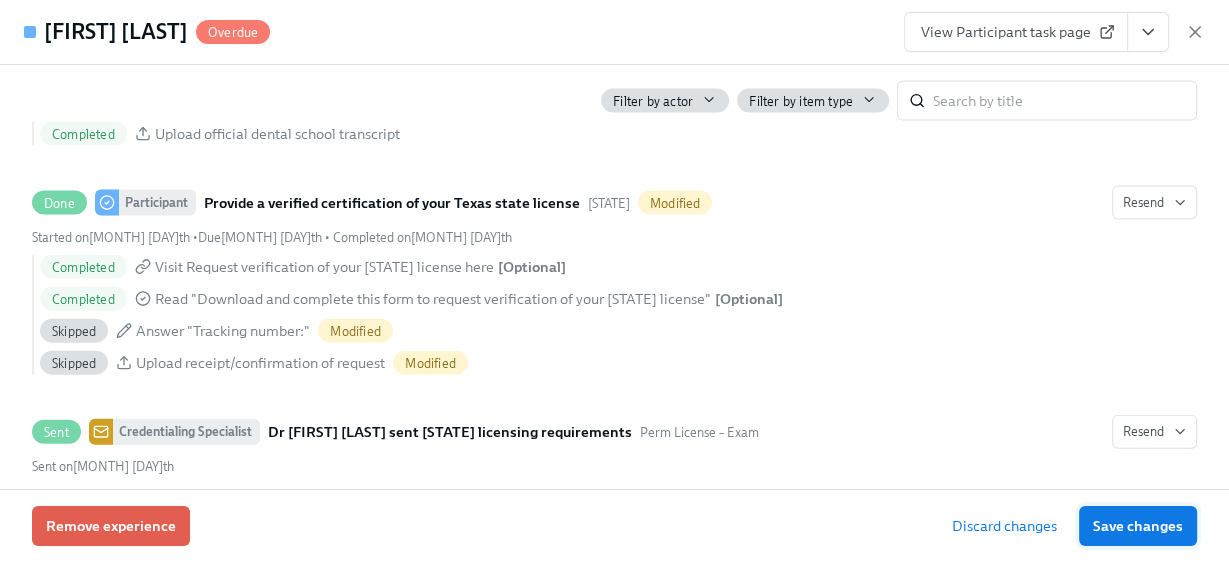 click on "Save changes" at bounding box center [1138, 526] 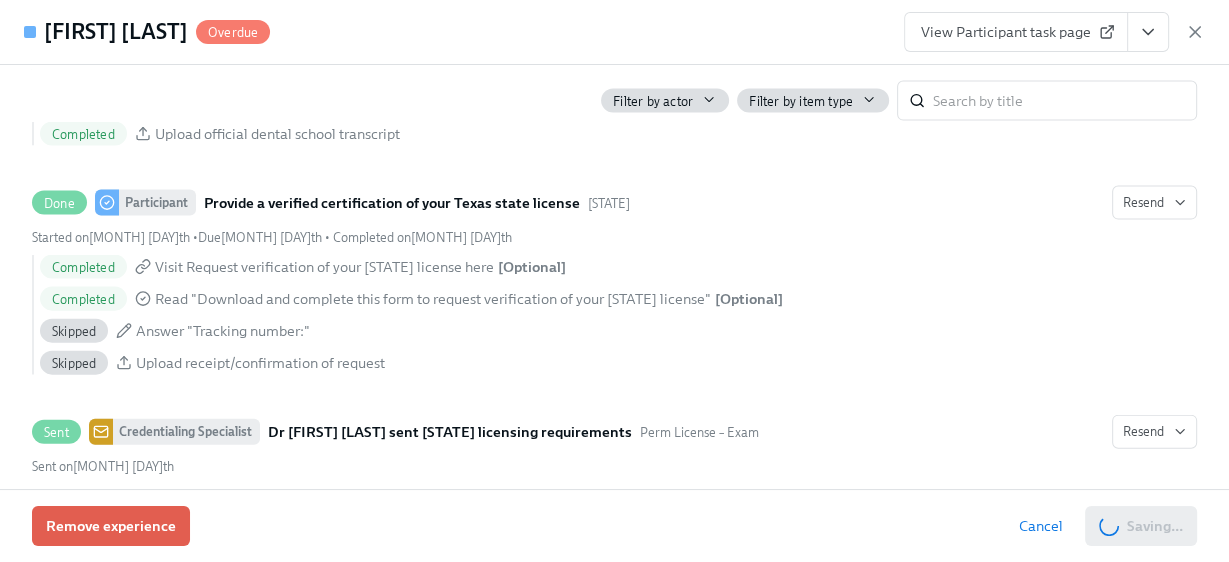click on "View Participant task page" at bounding box center [1016, 32] 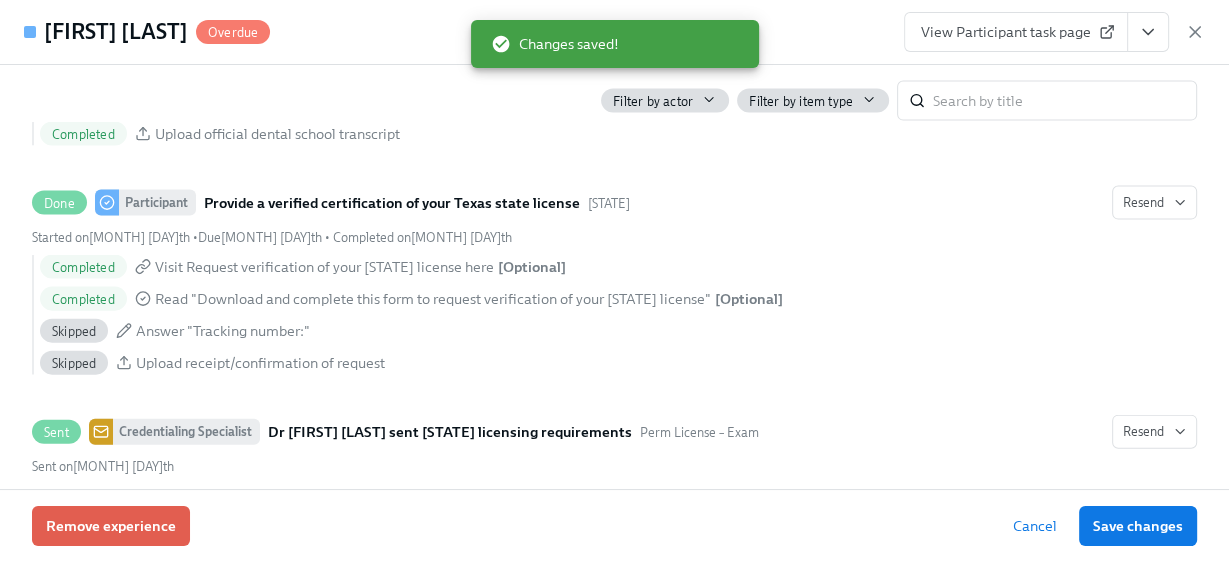 click on "View Participant task page" at bounding box center (1016, 32) 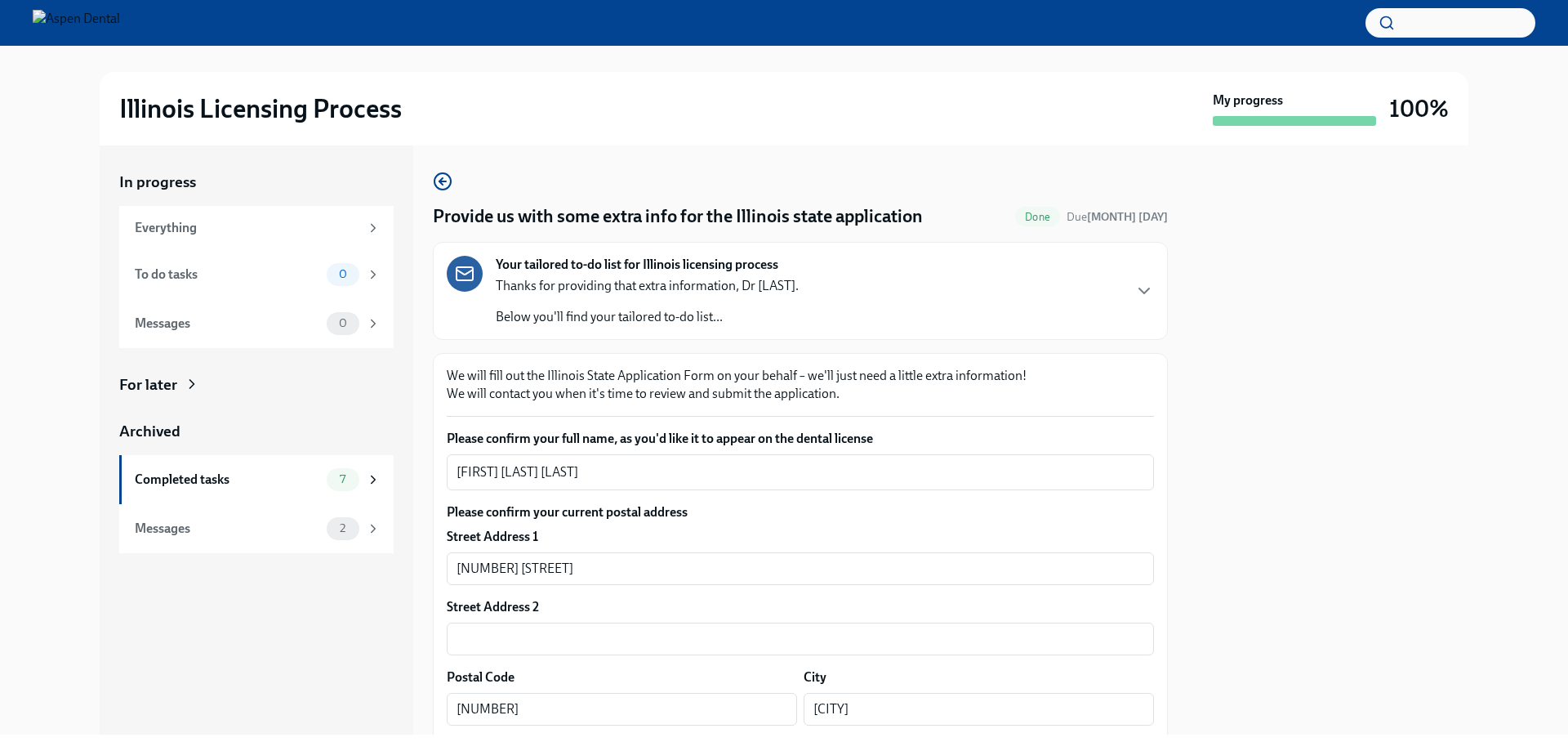 scroll, scrollTop: 0, scrollLeft: 0, axis: both 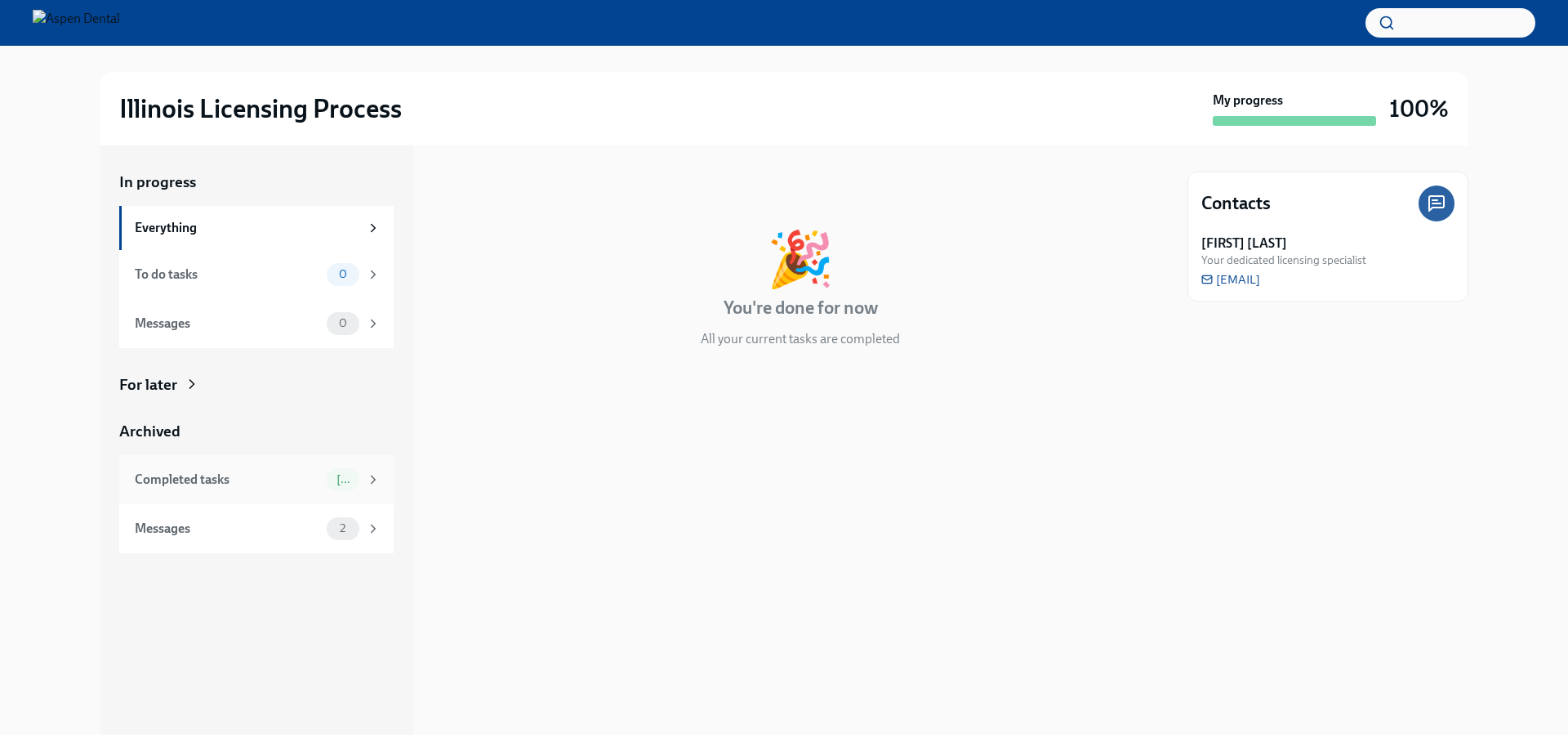 click on "Completed tasks [NUMBER]" at bounding box center (256, 480) 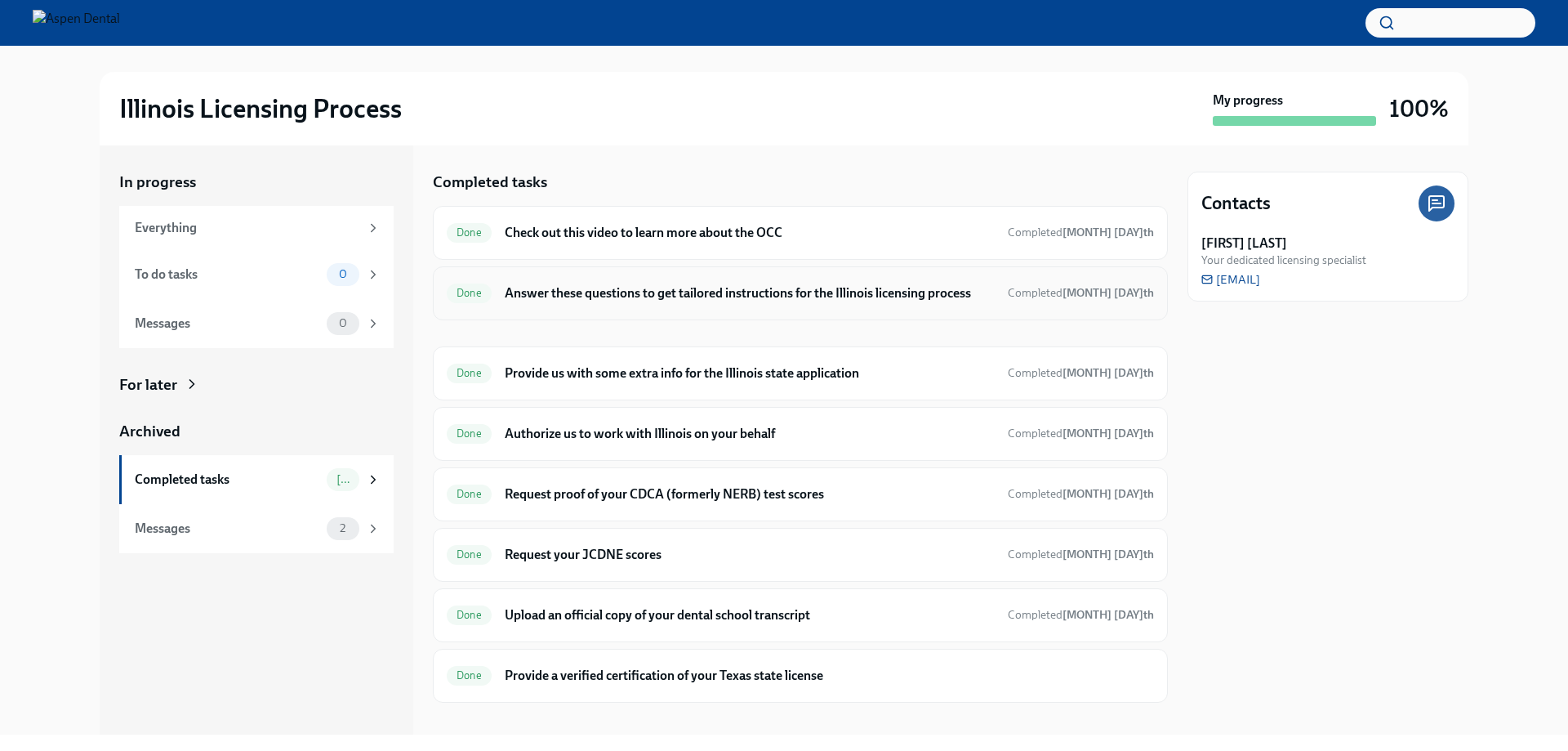 click on "Answer these questions to get tailored instructions for the Illinois licensing process" at bounding box center (750, 293) 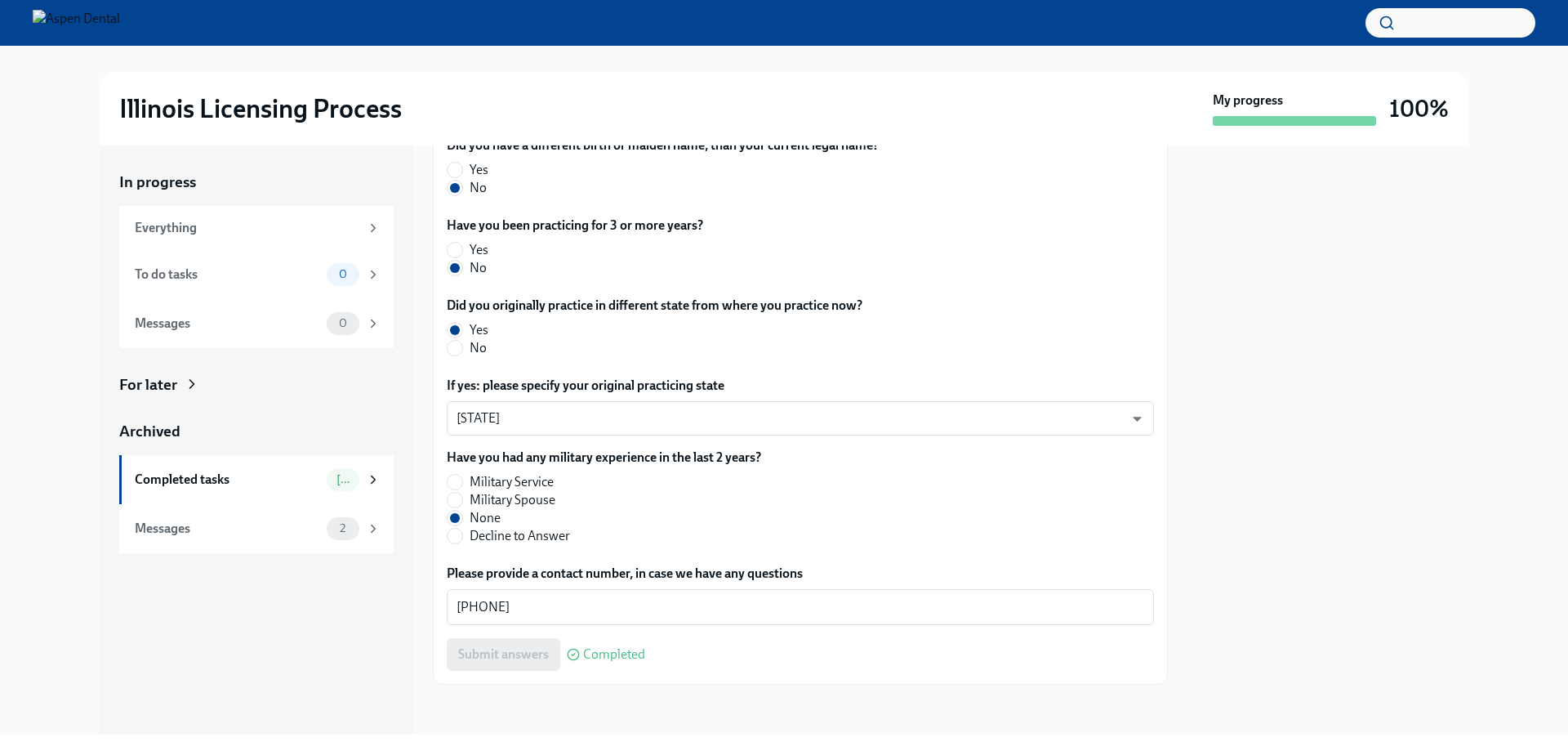 scroll, scrollTop: 748, scrollLeft: 0, axis: vertical 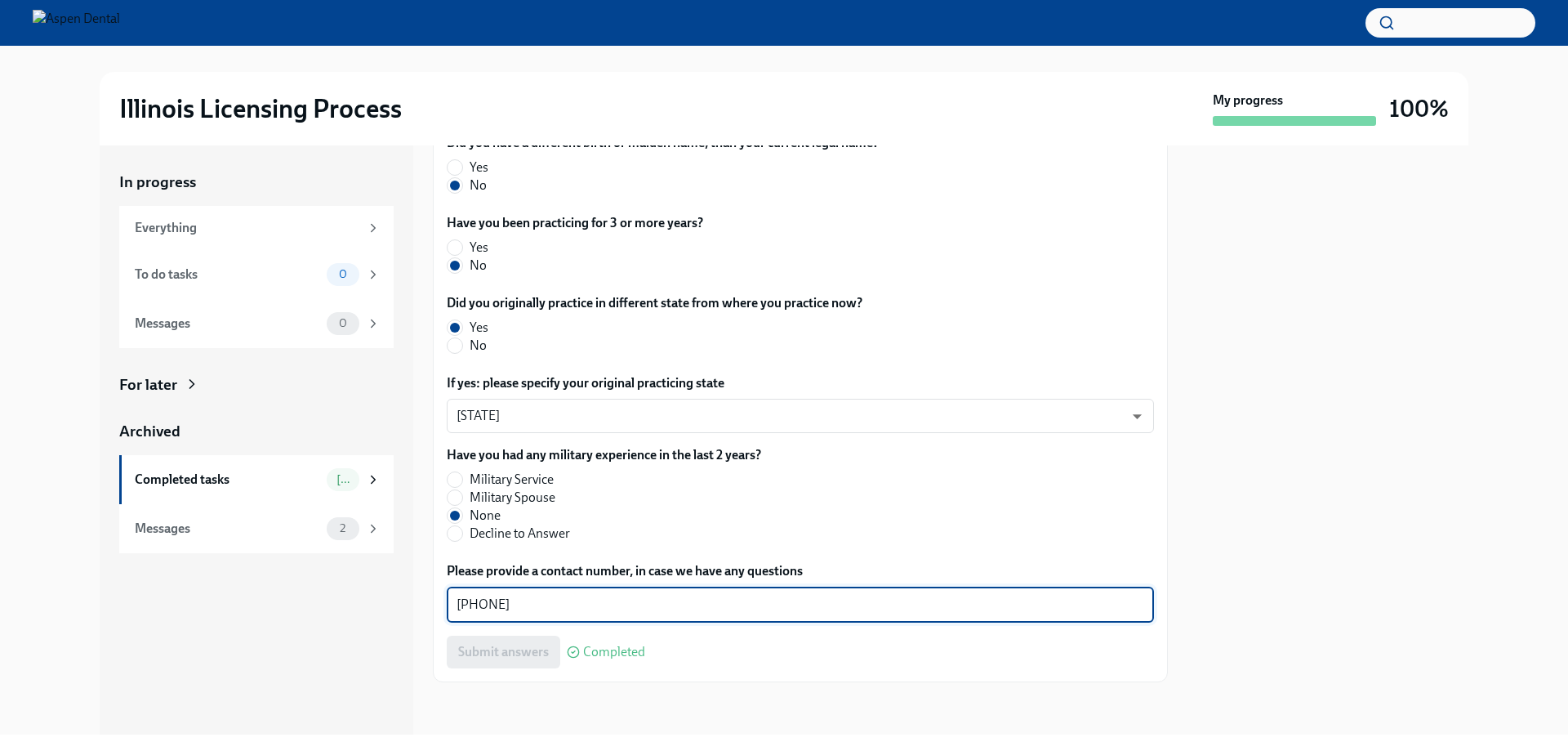 drag, startPoint x: 546, startPoint y: 615, endPoint x: 402, endPoint y: 607, distance: 144.22205 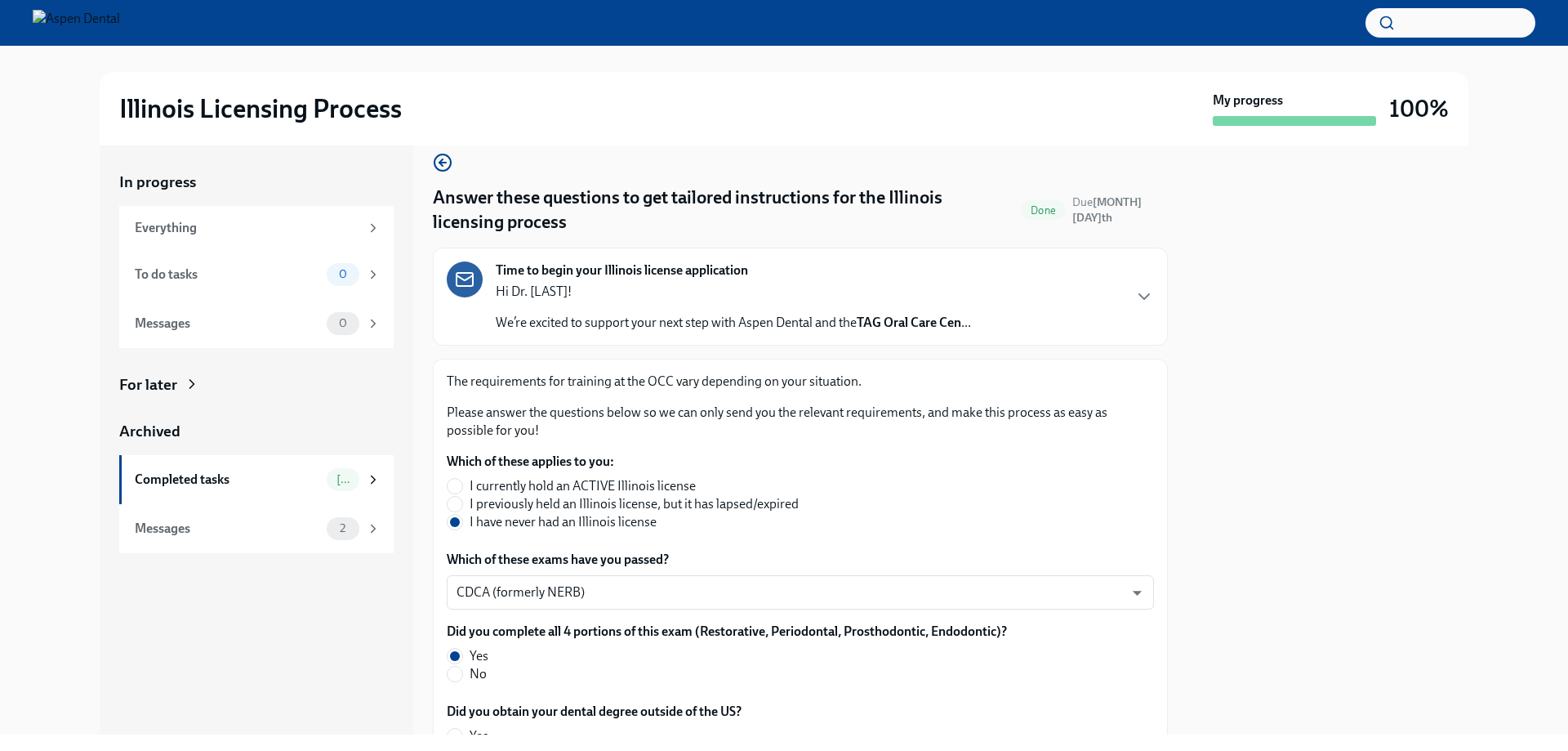 scroll, scrollTop: 12, scrollLeft: 0, axis: vertical 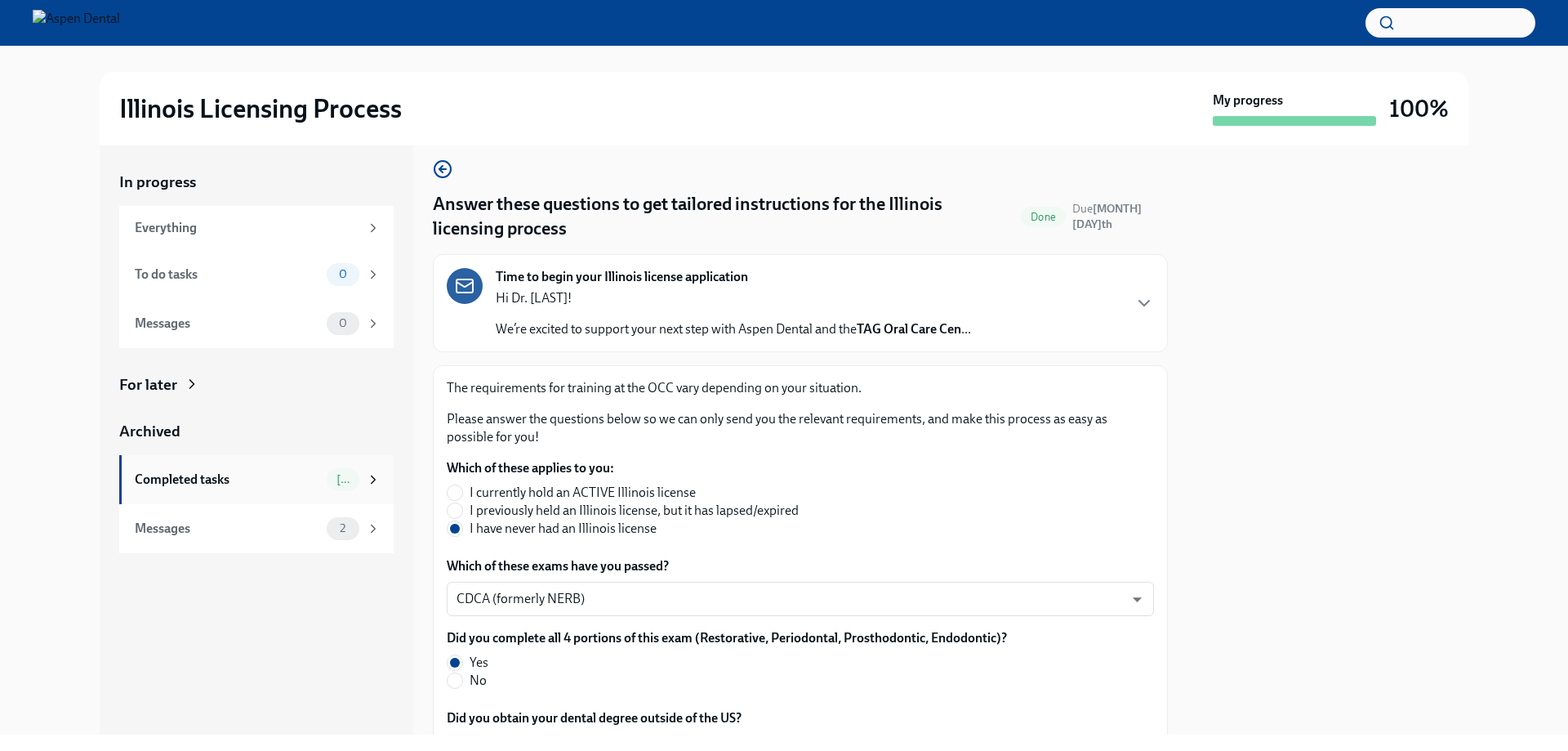 click on "Completed tasks" at bounding box center [227, 480] 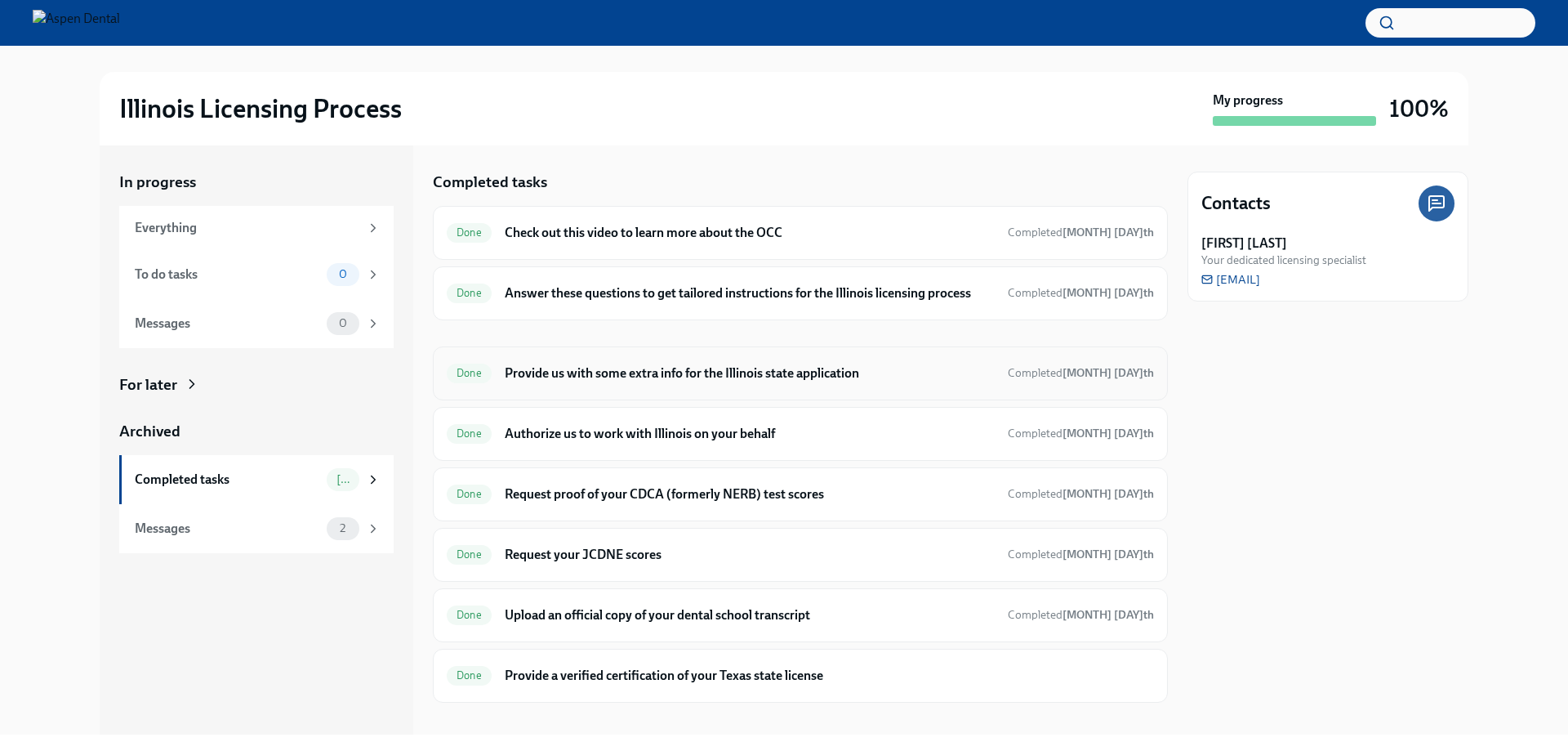 click on "Provide us with some extra info for the Illinois state application" at bounding box center [750, 373] 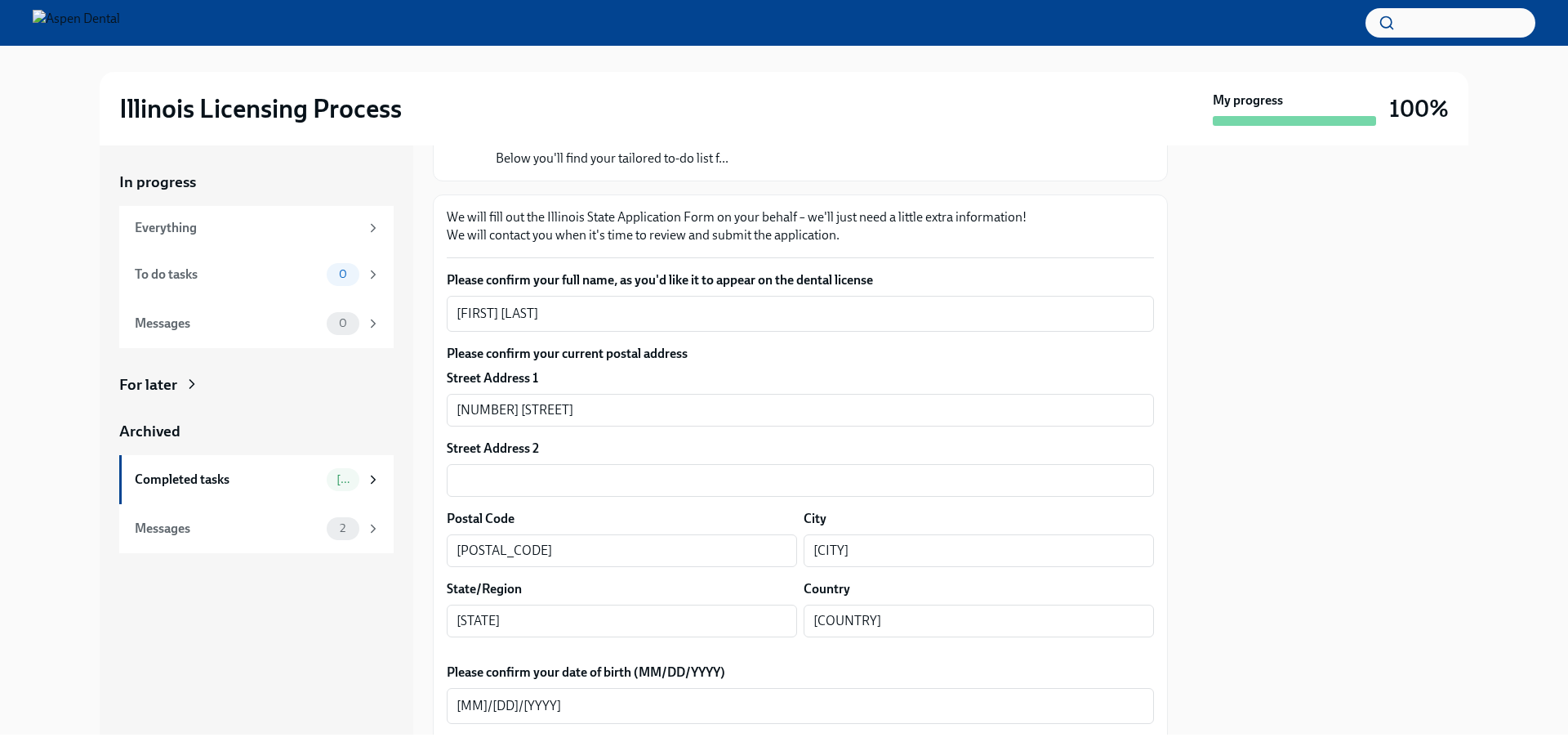 scroll, scrollTop: 163, scrollLeft: 0, axis: vertical 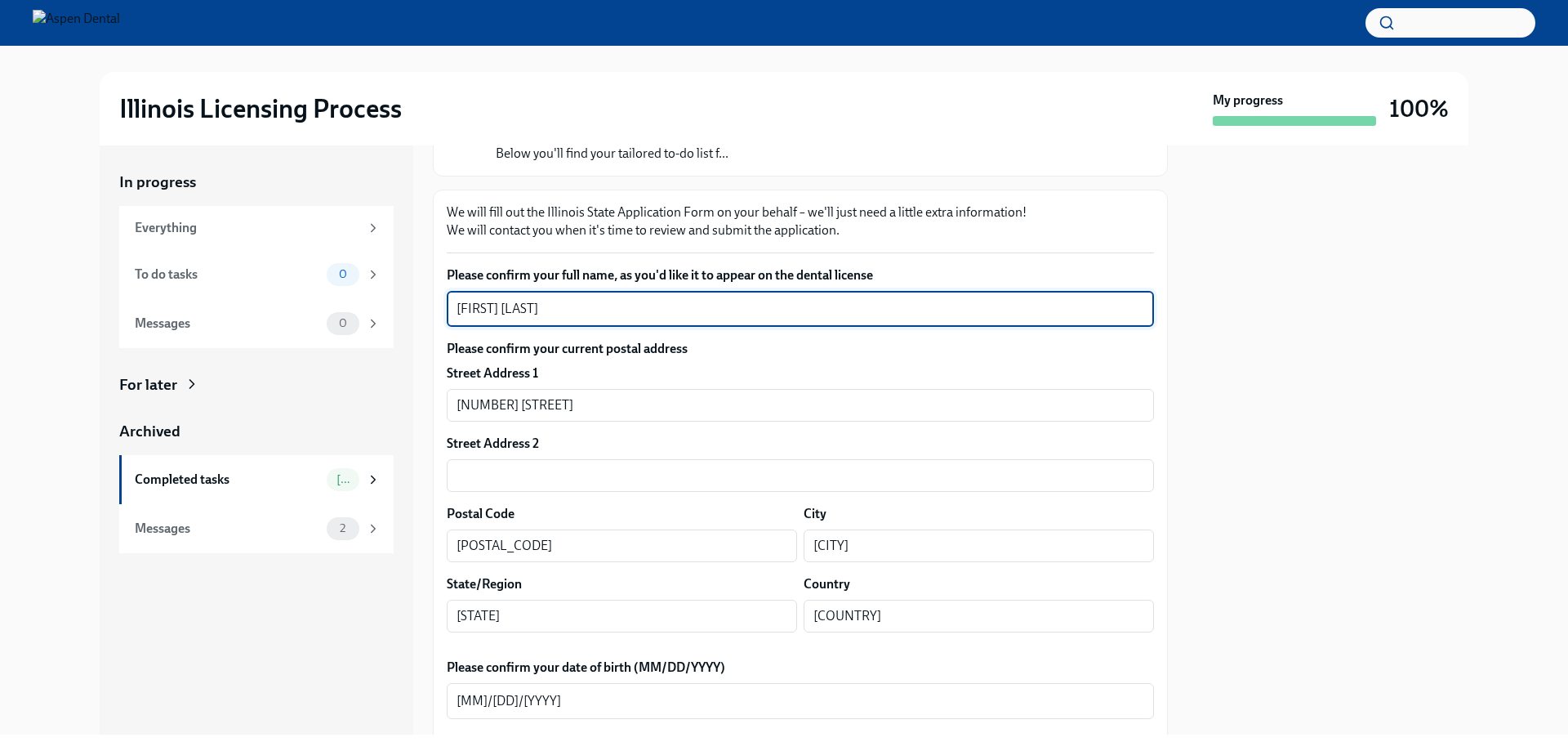 drag, startPoint x: 530, startPoint y: 306, endPoint x: 422, endPoint y: 306, distance: 108 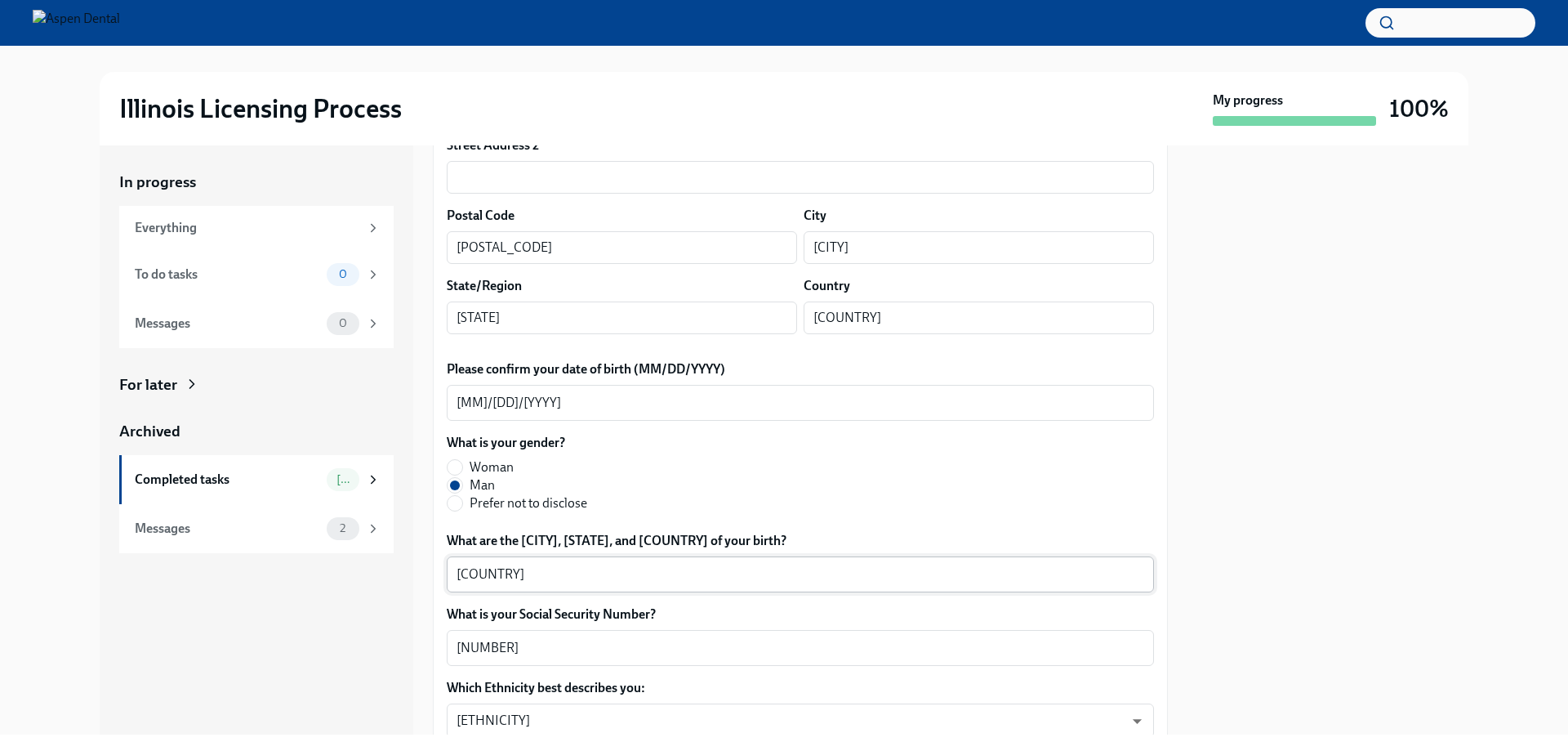 scroll, scrollTop: 490, scrollLeft: 0, axis: vertical 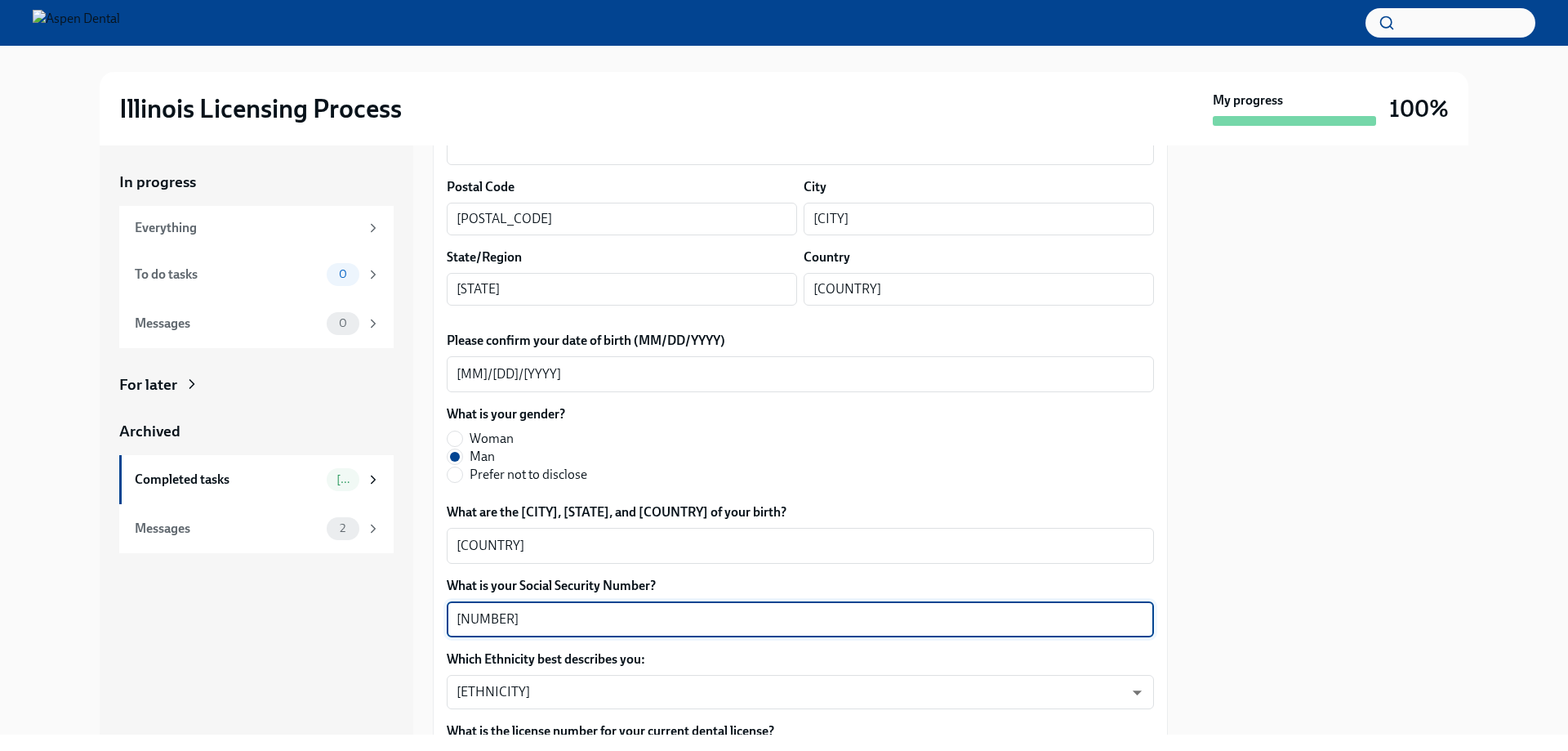 drag, startPoint x: 532, startPoint y: 624, endPoint x: 452, endPoint y: 619, distance: 80.1561 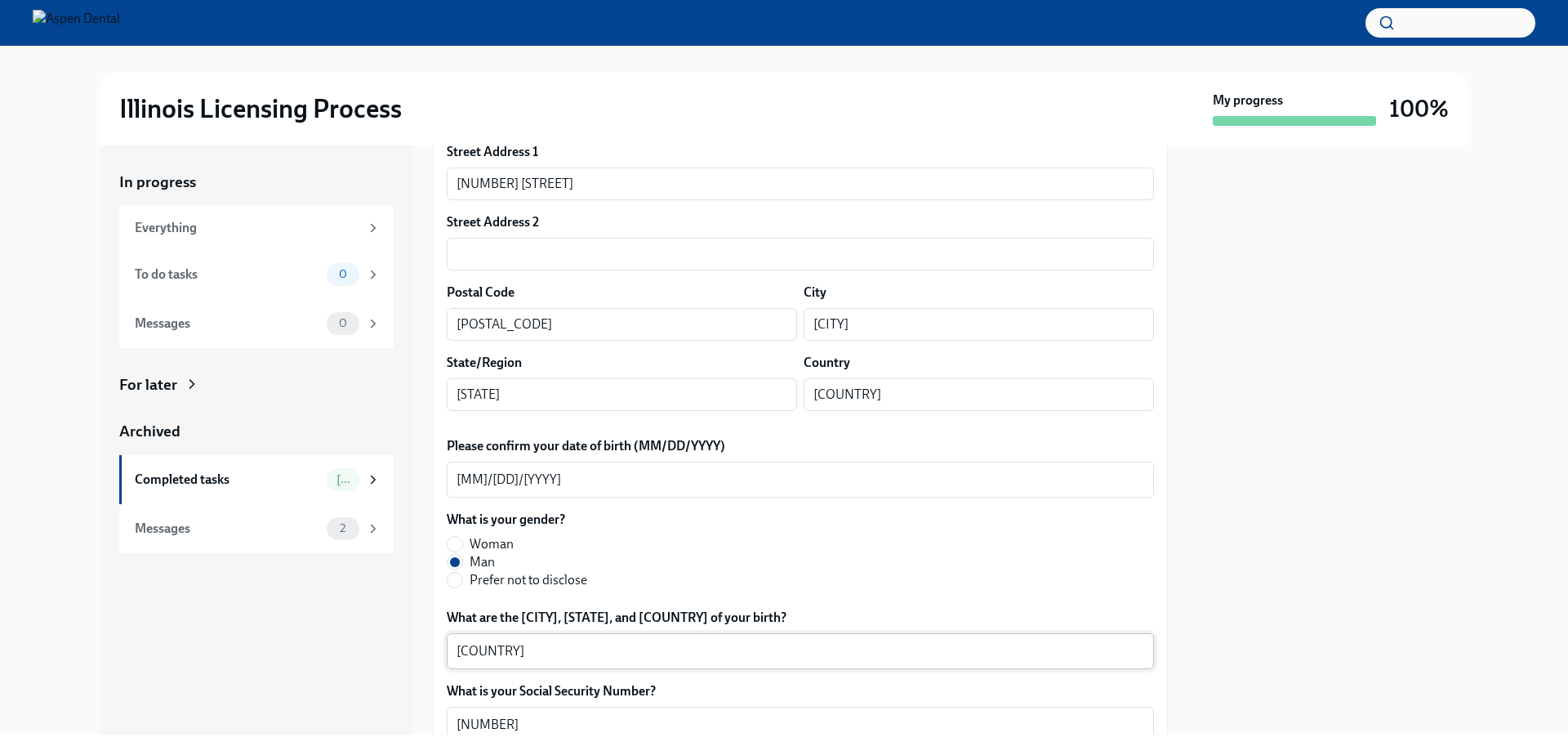 scroll, scrollTop: 163, scrollLeft: 0, axis: vertical 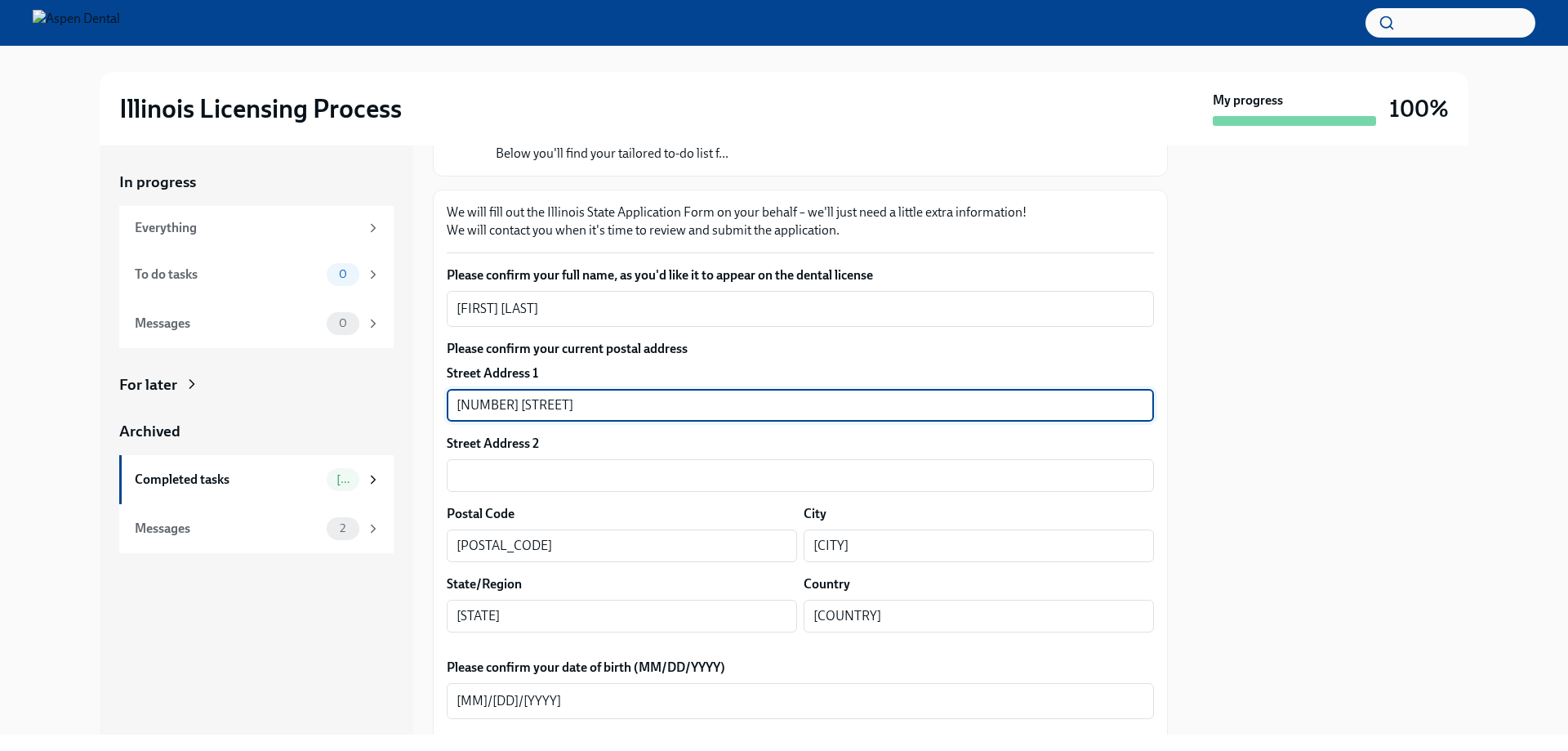 drag, startPoint x: 576, startPoint y: 400, endPoint x: 402, endPoint y: 413, distance: 174.48496 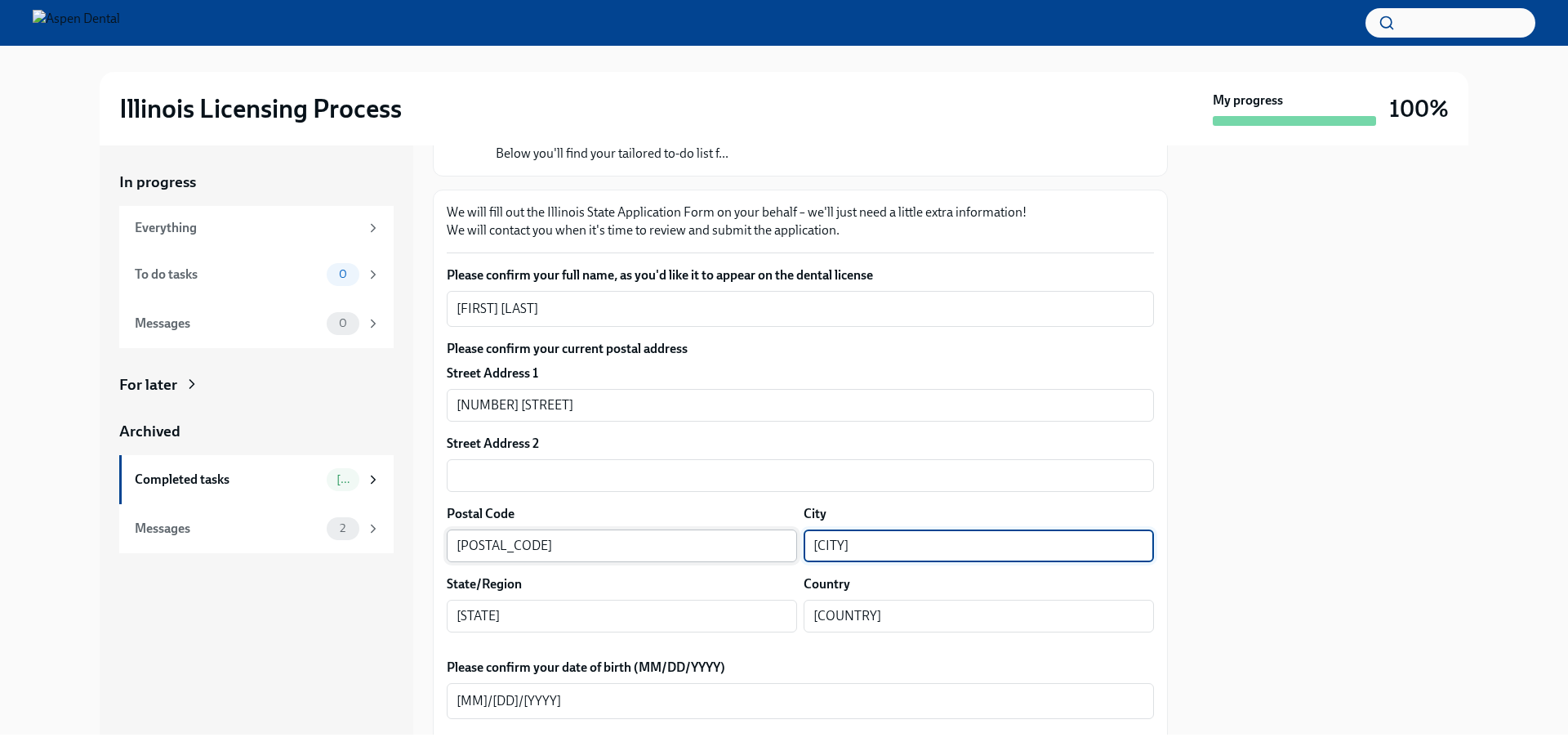 drag, startPoint x: 927, startPoint y: 543, endPoint x: 762, endPoint y: 550, distance: 165.1484 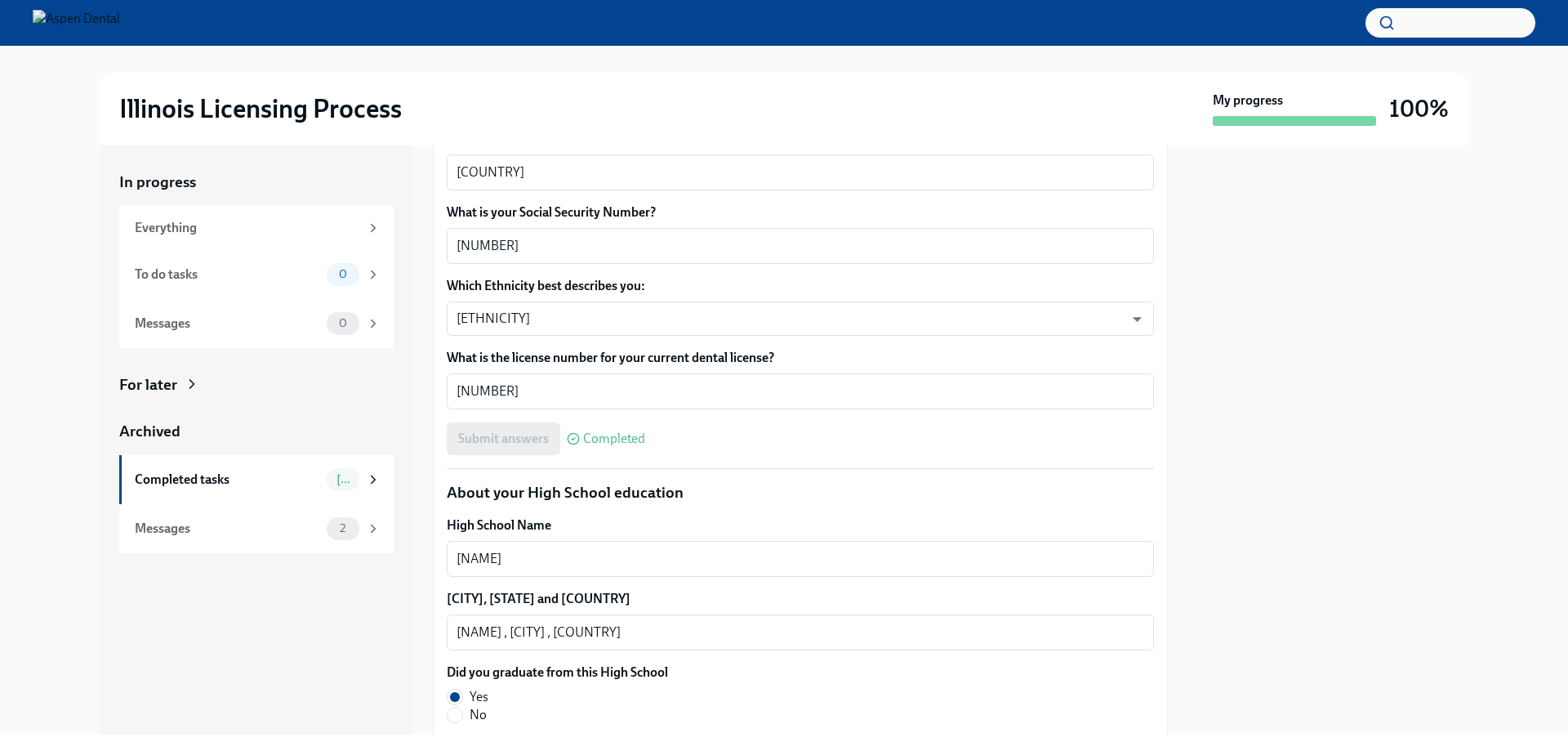 scroll, scrollTop: 899, scrollLeft: 0, axis: vertical 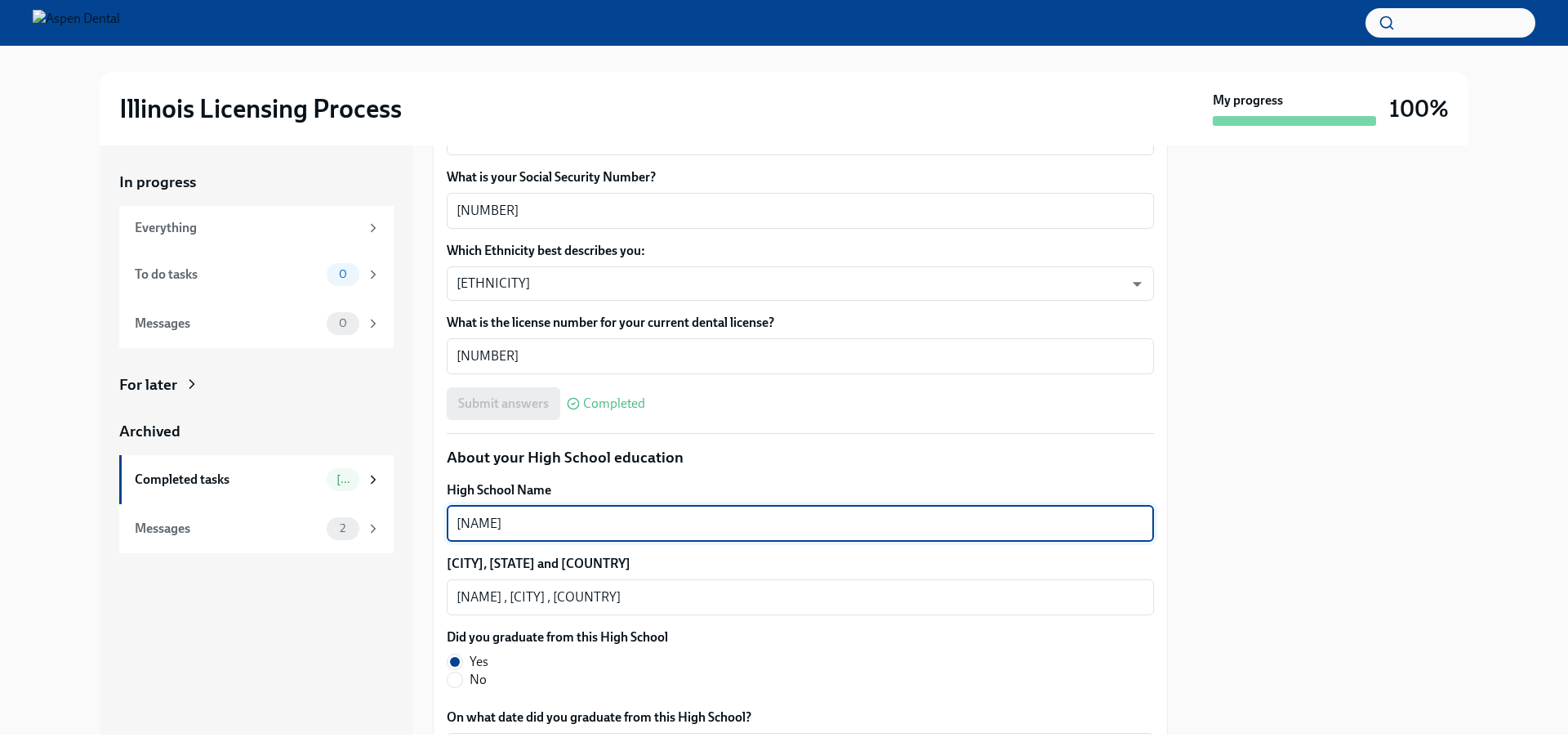 drag, startPoint x: 524, startPoint y: 520, endPoint x: 463, endPoint y: 521, distance: 61.008196 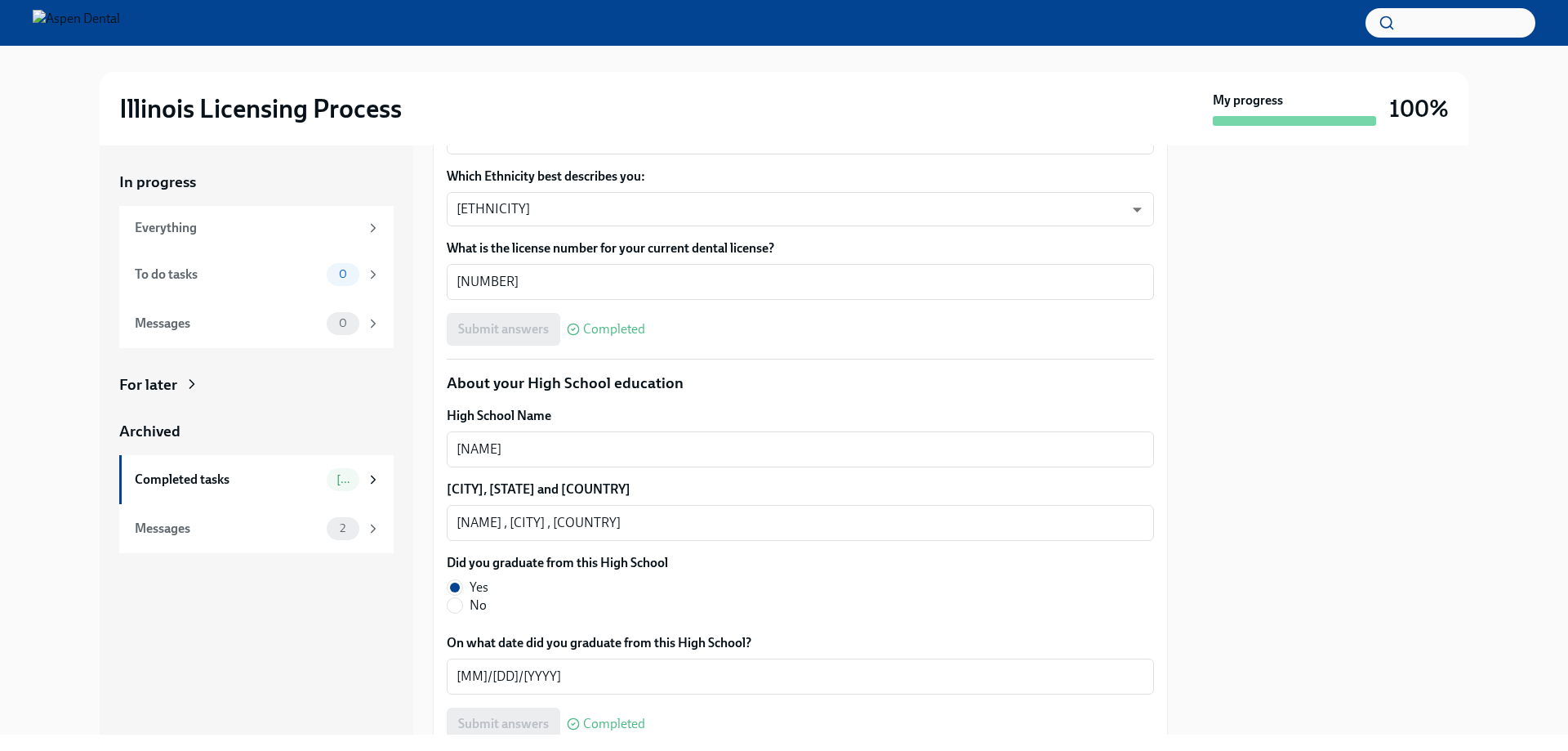 scroll, scrollTop: 1062, scrollLeft: 0, axis: vertical 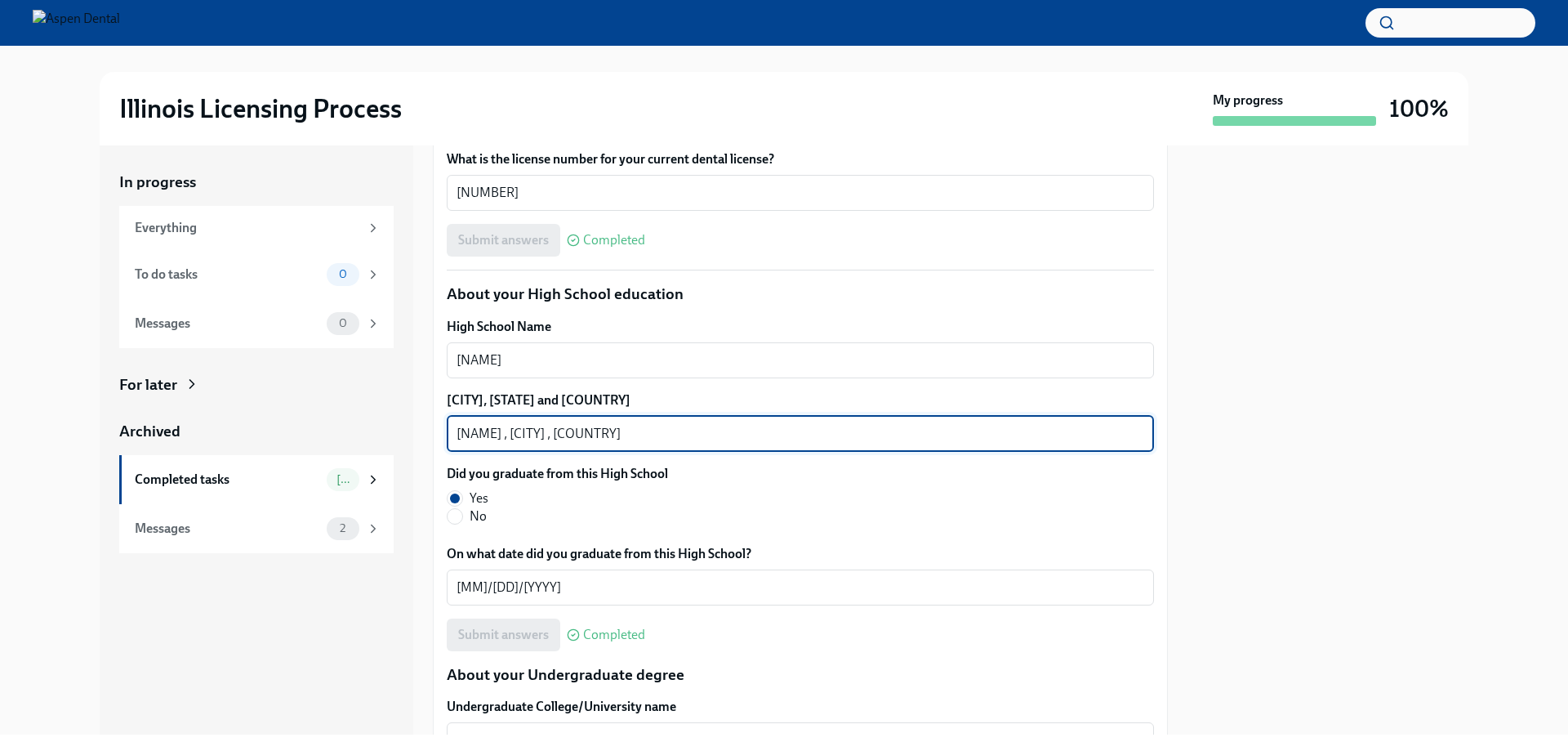 drag, startPoint x: 523, startPoint y: 433, endPoint x: 431, endPoint y: 433, distance: 92 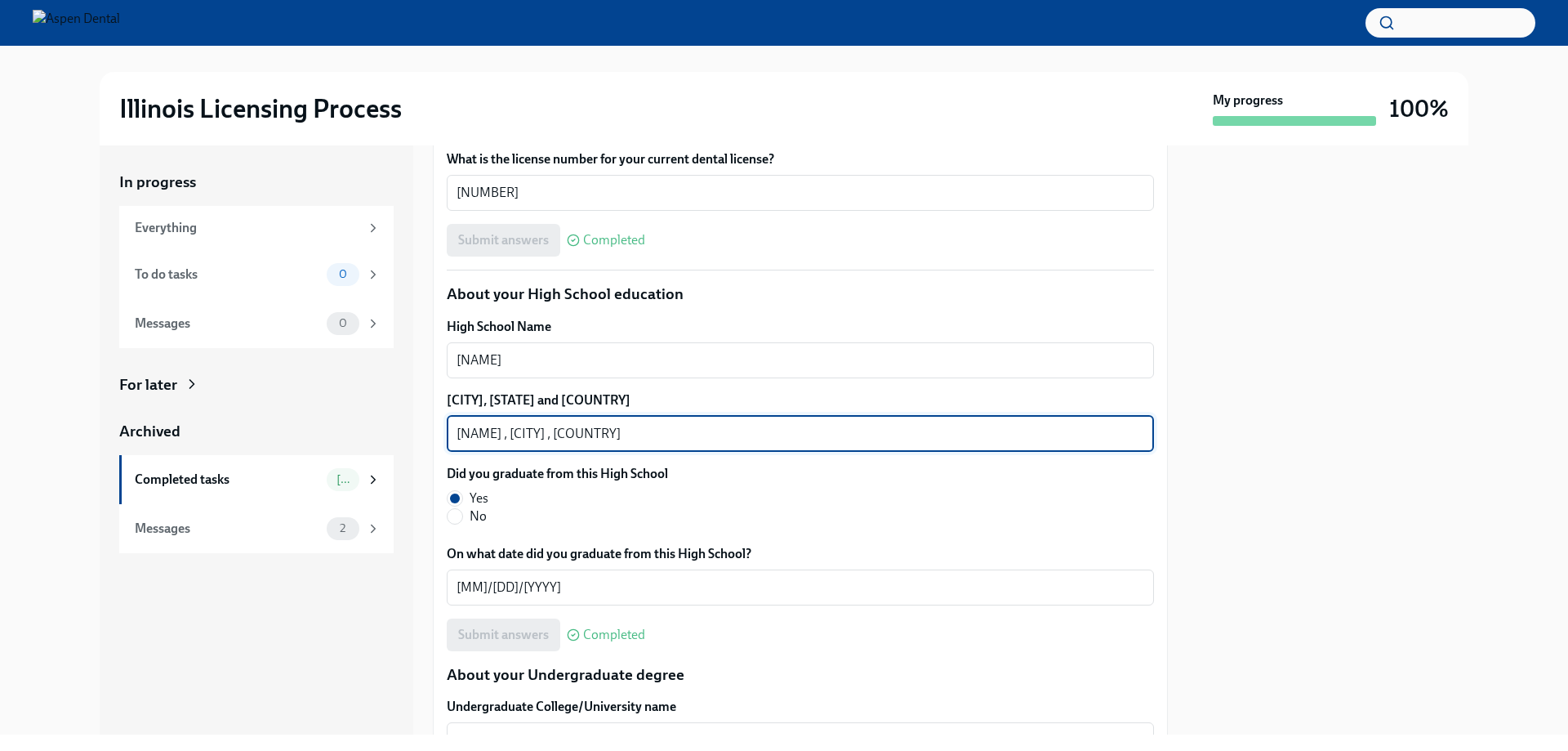 click on "In progress Everything To do tasks 0 Messages 0 For later Archived Completed tasks 8 Messages 2 Provide us with some extra info for the Illinois state application Done Due  Jul 9th Your tailored to-do list for Illinois licensing process Thanks for providing that extra information, Dr Acris.
Below you'll find your tailored to-do list f... We will fill out the Illinois State Application Form on your behalf – we'll just need a little extra information!
We will contact you when it's time to review and submit the application. Please confirm your full name, as you'd like it to appear on the dental license Marcel Acris  x ​ Please confirm your current postal address Street Address 1 1821 N Delaware St ​ Street Address 2 ​ Postal Code 46202 ​ City Indianapolis ​ State/Region IN ​ Country United States ​ Please confirm your date of birth (MM/DD/YYYY) 05/31/1982 x ​ What is your gender? Woman Man Prefer not to disclose What are the City, State, and Country of your birth? United States x ​ x ​" at bounding box center (784, 440) 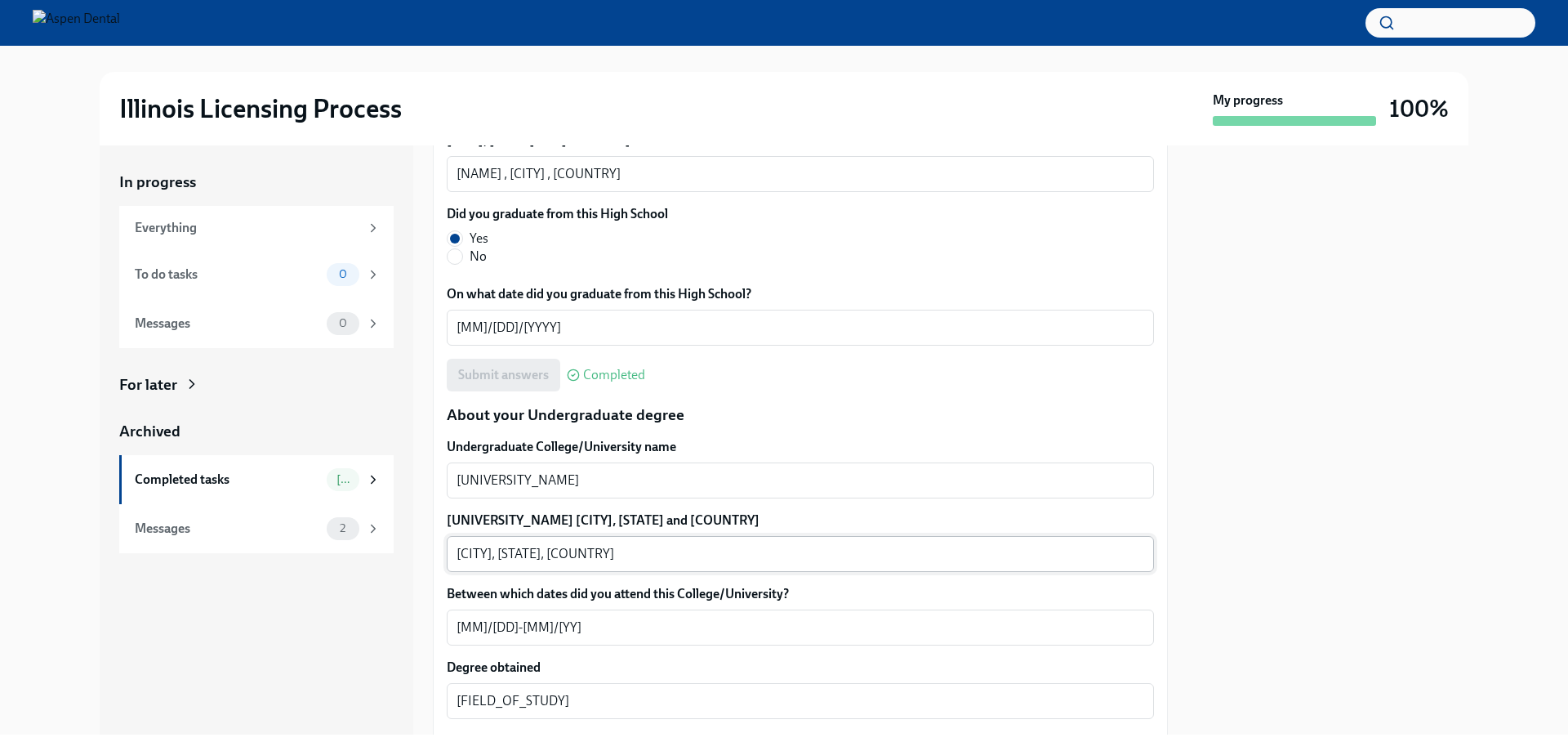 scroll, scrollTop: 1389, scrollLeft: 0, axis: vertical 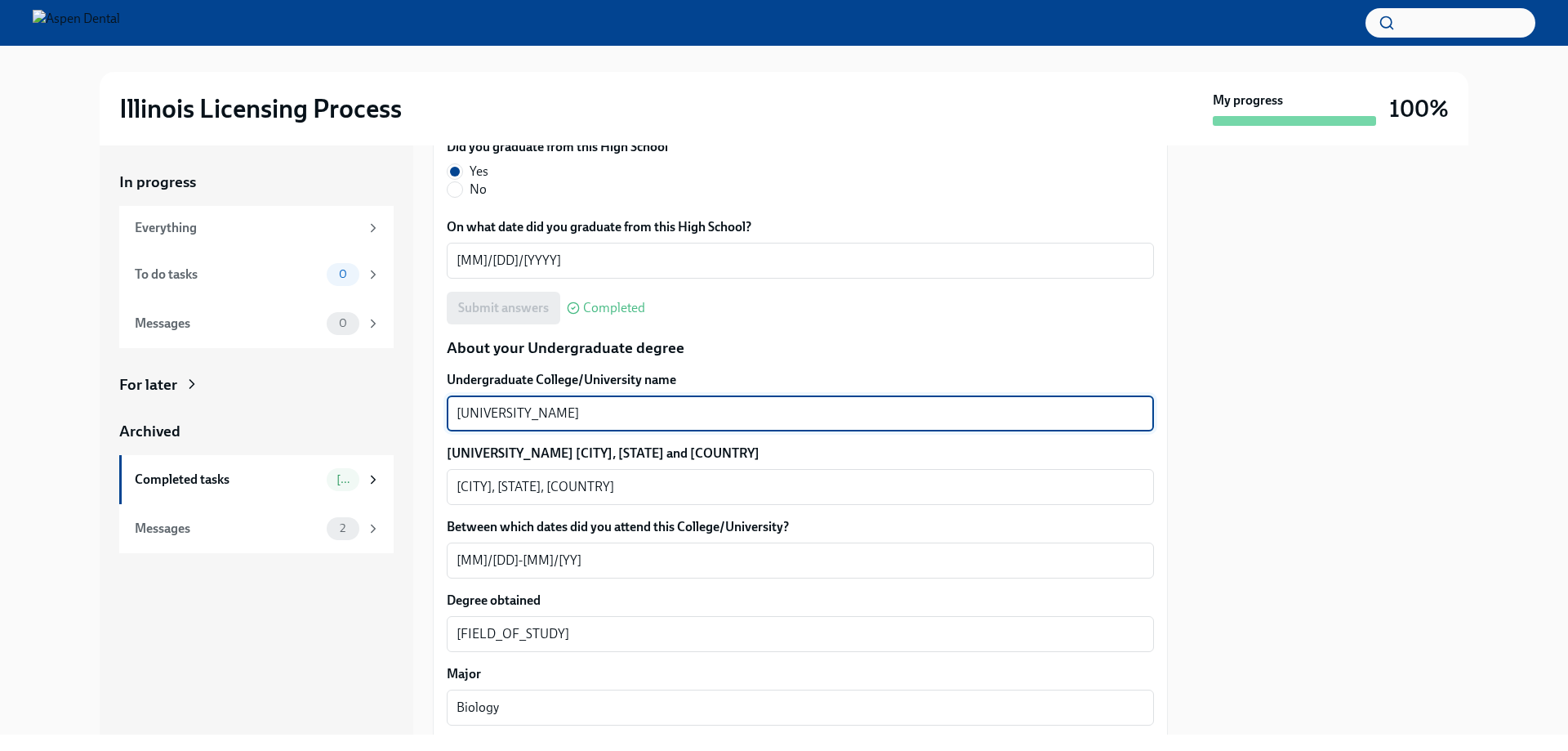 drag, startPoint x: 682, startPoint y: 408, endPoint x: 424, endPoint y: 418, distance: 258.1937 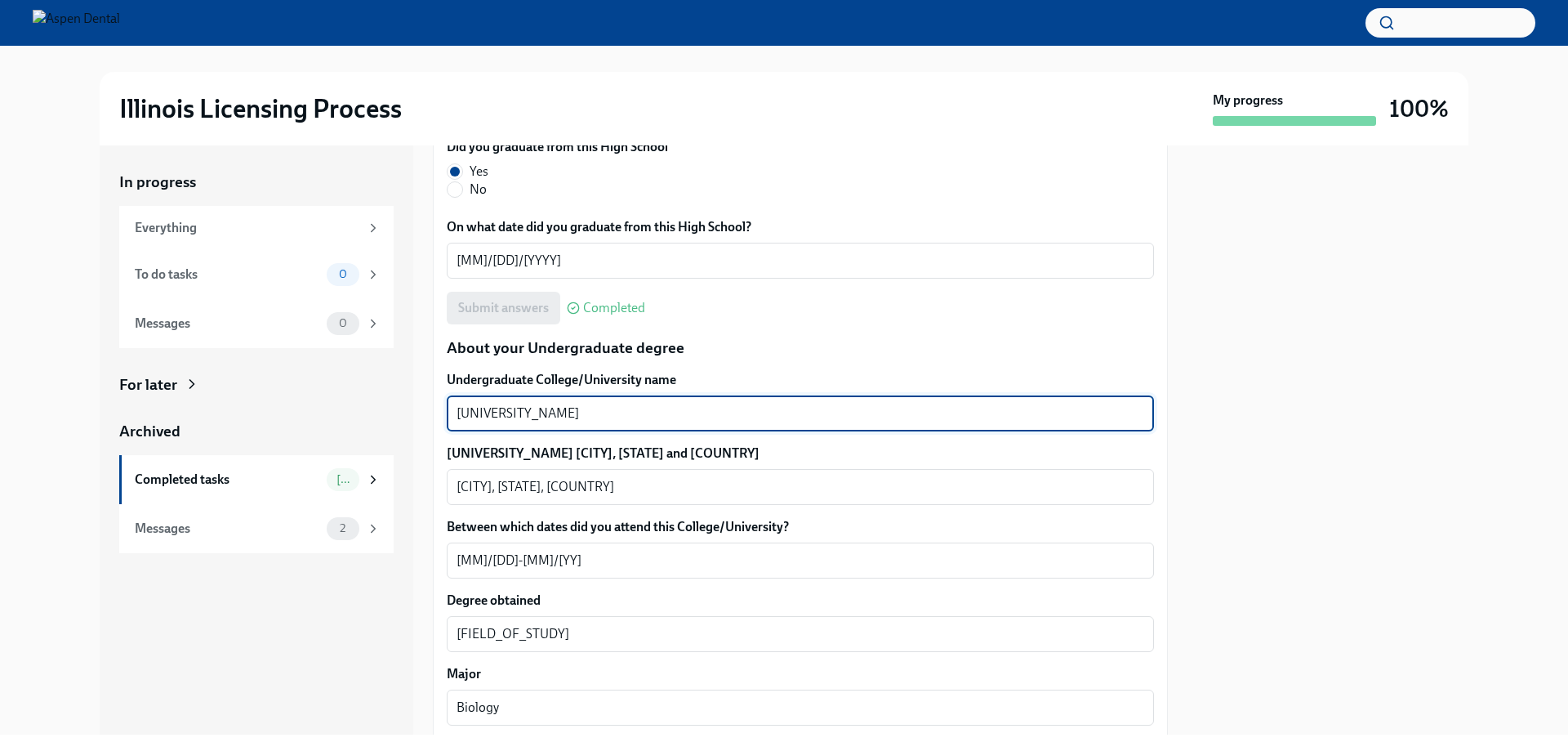 click on "In progress Everything To do tasks 0 Messages 0 For later Archived Completed tasks 8 Messages 2 Provide us with some extra info for the Illinois state application Done Due  Jul 9th Your tailored to-do list for Illinois licensing process Thanks for providing that extra information, Dr Acris.
Below you'll find your tailored to-do list f... We will fill out the Illinois State Application Form on your behalf – we'll just need a little extra information!
We will contact you when it's time to review and submit the application. Please confirm your full name, as you'd like it to appear on the dental license Marcel Acris  x ​ Please confirm your current postal address Street Address 1 1821 N Delaware St ​ Street Address 2 ​ Postal Code 46202 ​ City Indianapolis ​ State/Region IN ​ Country United States ​ Please confirm your date of birth (MM/DD/YYYY) 05/31/1982 x ​ What is your gender? Woman Man Prefer not to disclose What are the City, State, and Country of your birth? United States x ​ x ​" at bounding box center [784, 440] 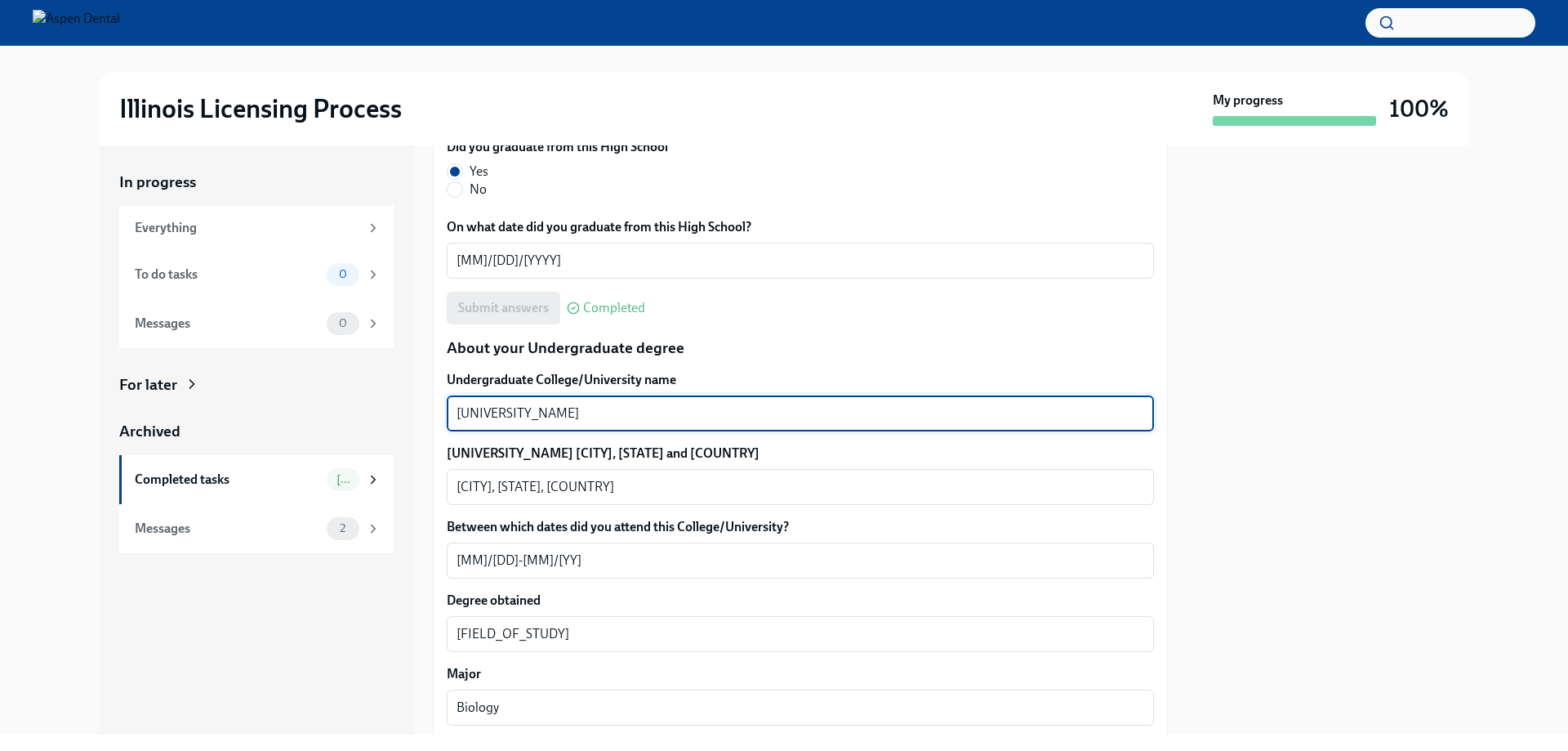drag, startPoint x: 505, startPoint y: 405, endPoint x: 778, endPoint y: 409, distance: 273.0293 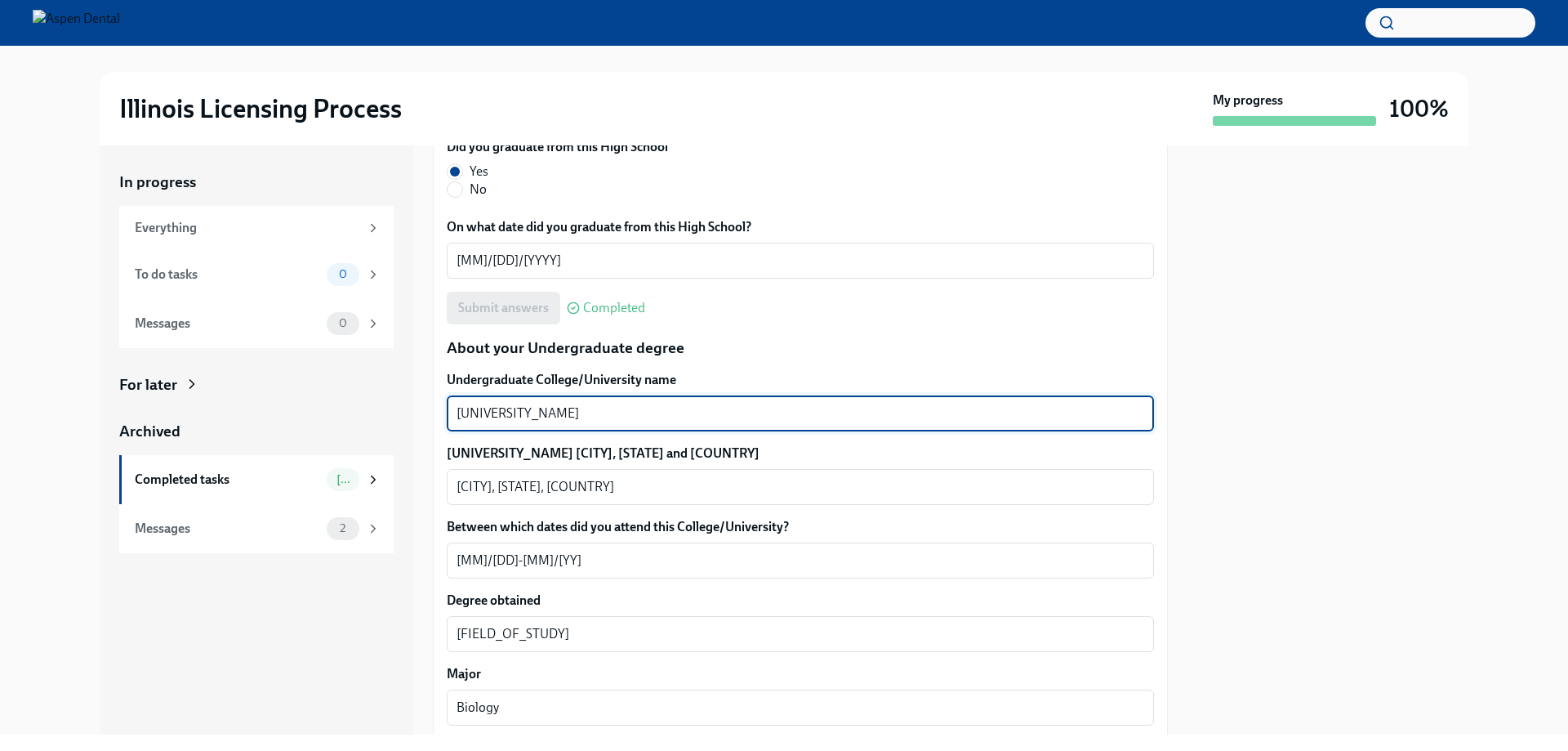 click on "Indiana university Purdue university Indianapolis" at bounding box center [800, 413] 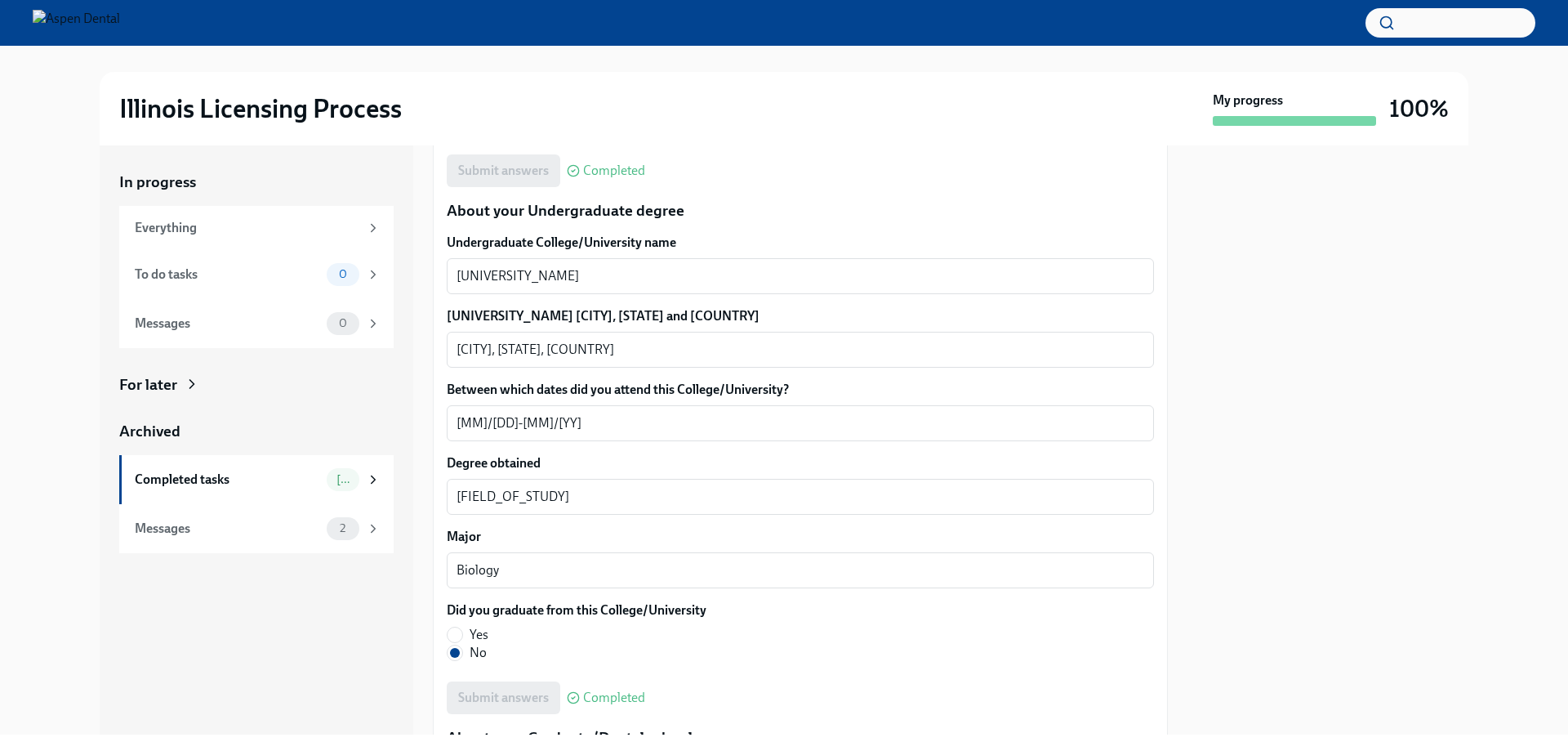 scroll, scrollTop: 1471, scrollLeft: 0, axis: vertical 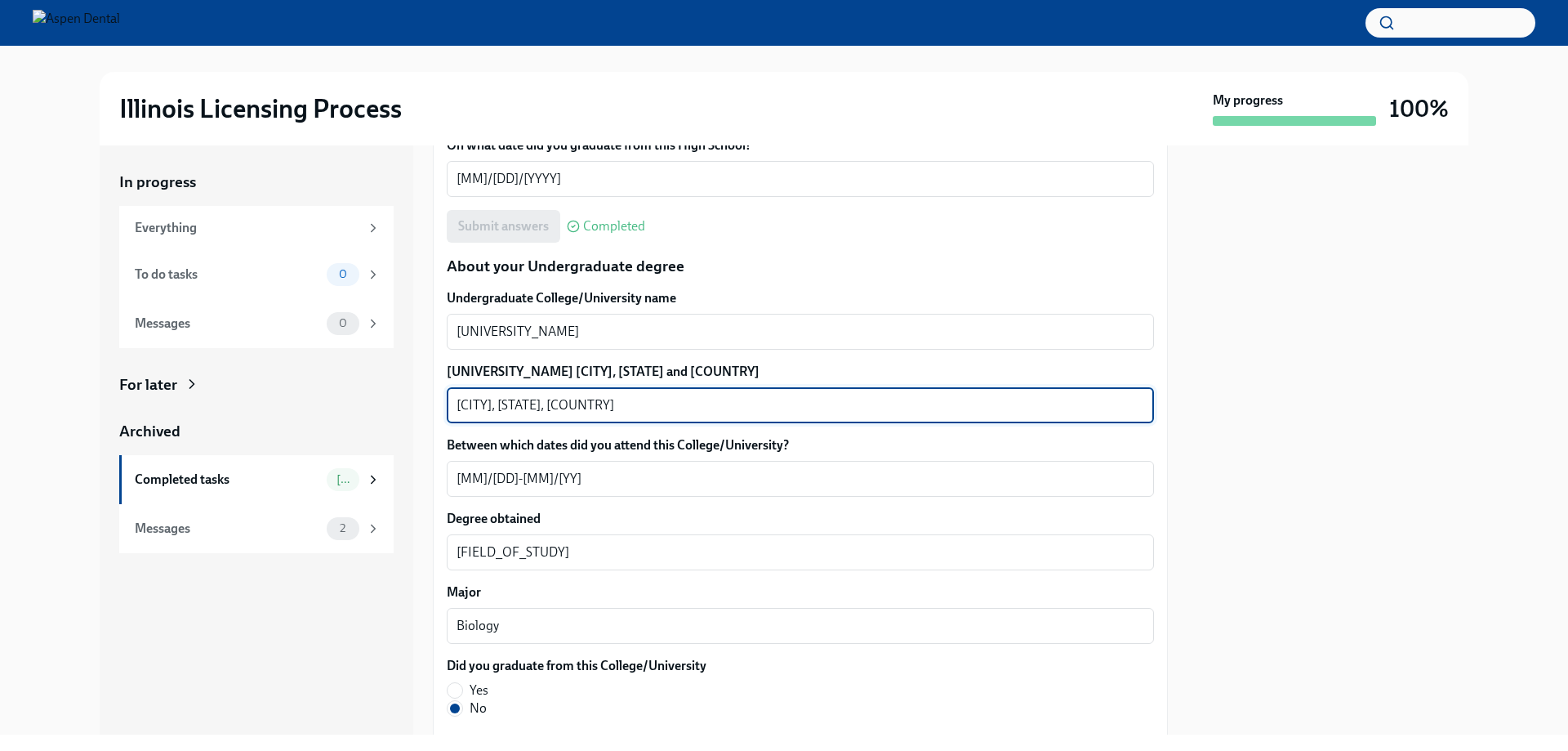 drag, startPoint x: 521, startPoint y: 399, endPoint x: 422, endPoint y: 400, distance: 99.00505 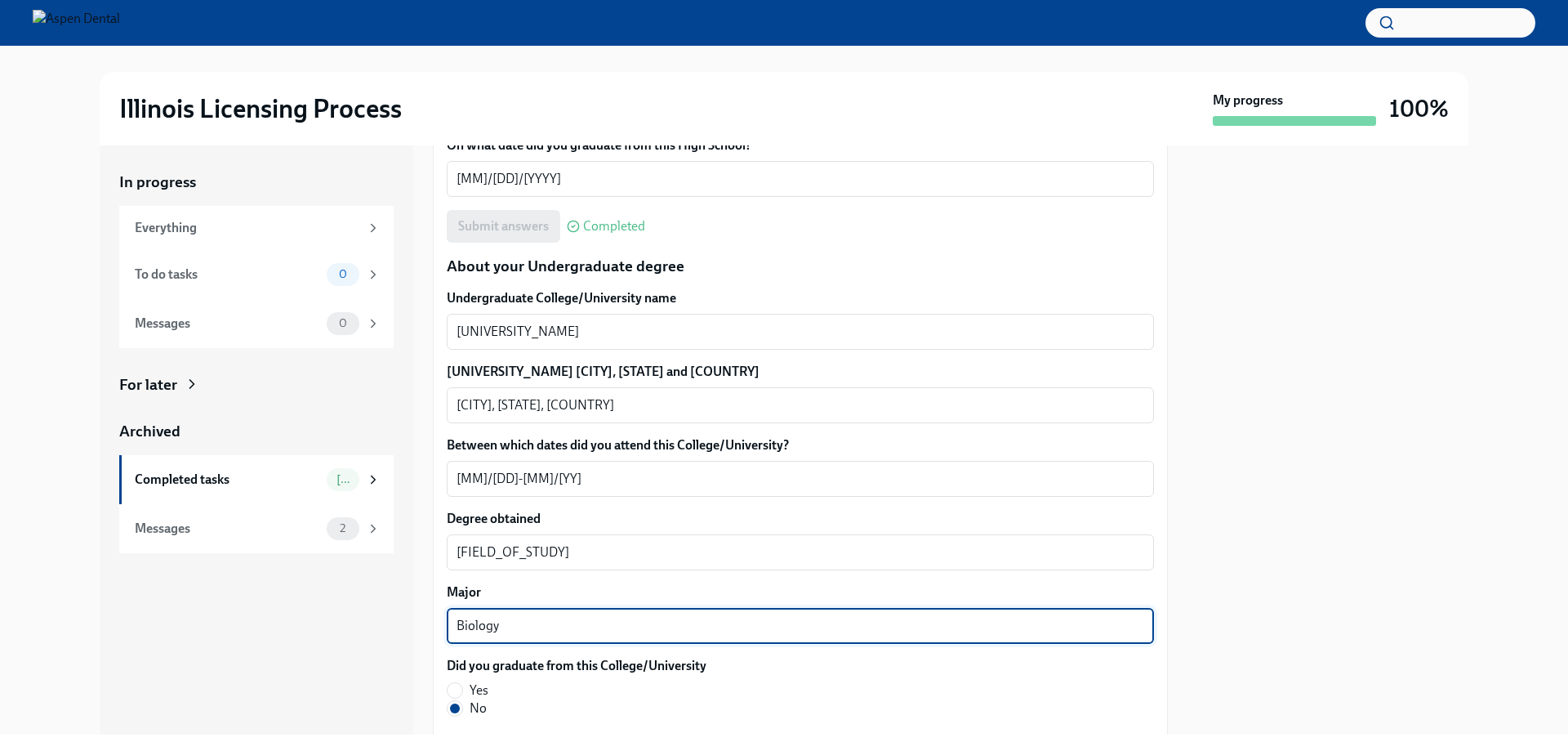 drag, startPoint x: 499, startPoint y: 618, endPoint x: 413, endPoint y: 633, distance: 87.2983 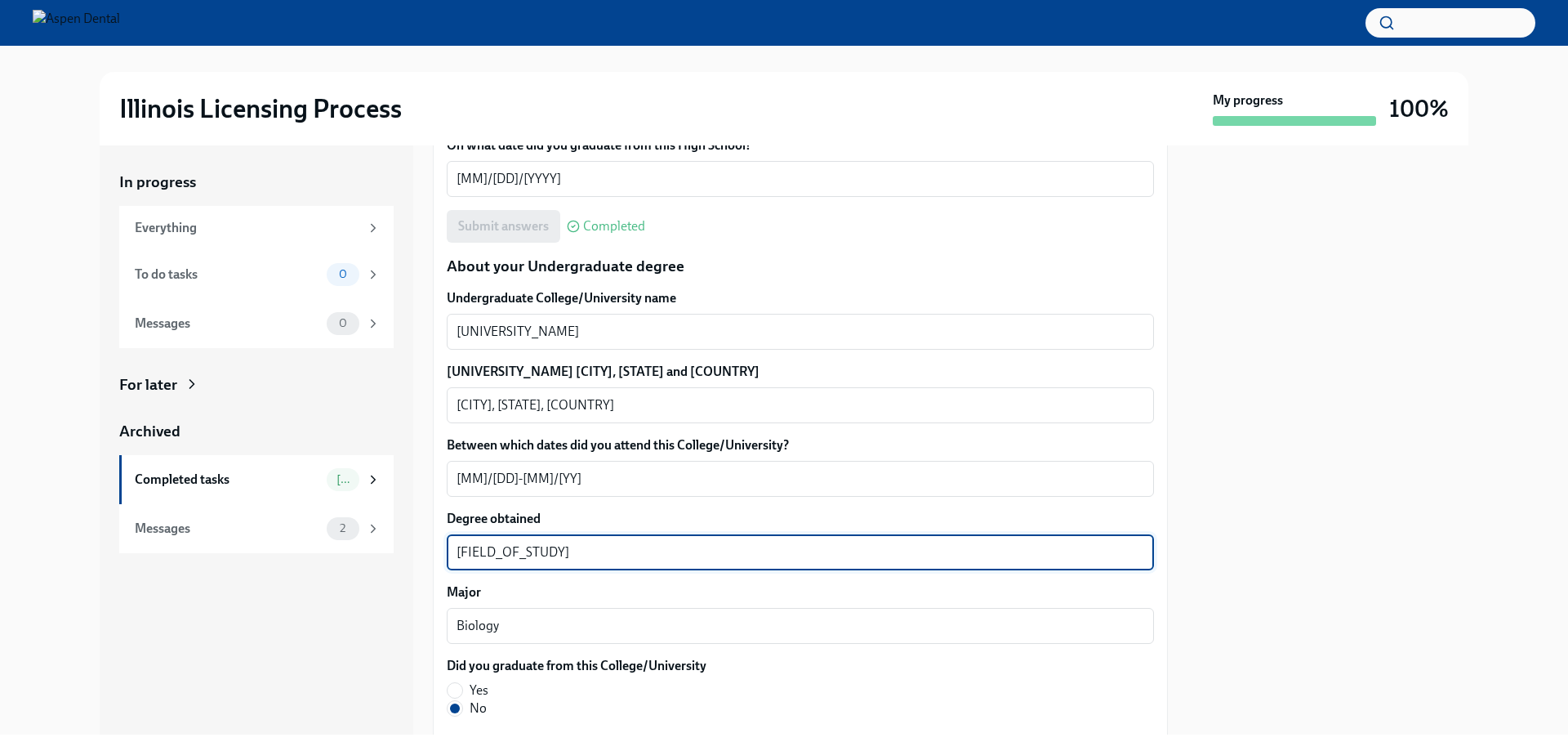 drag, startPoint x: 486, startPoint y: 549, endPoint x: 509, endPoint y: 557, distance: 24.351591 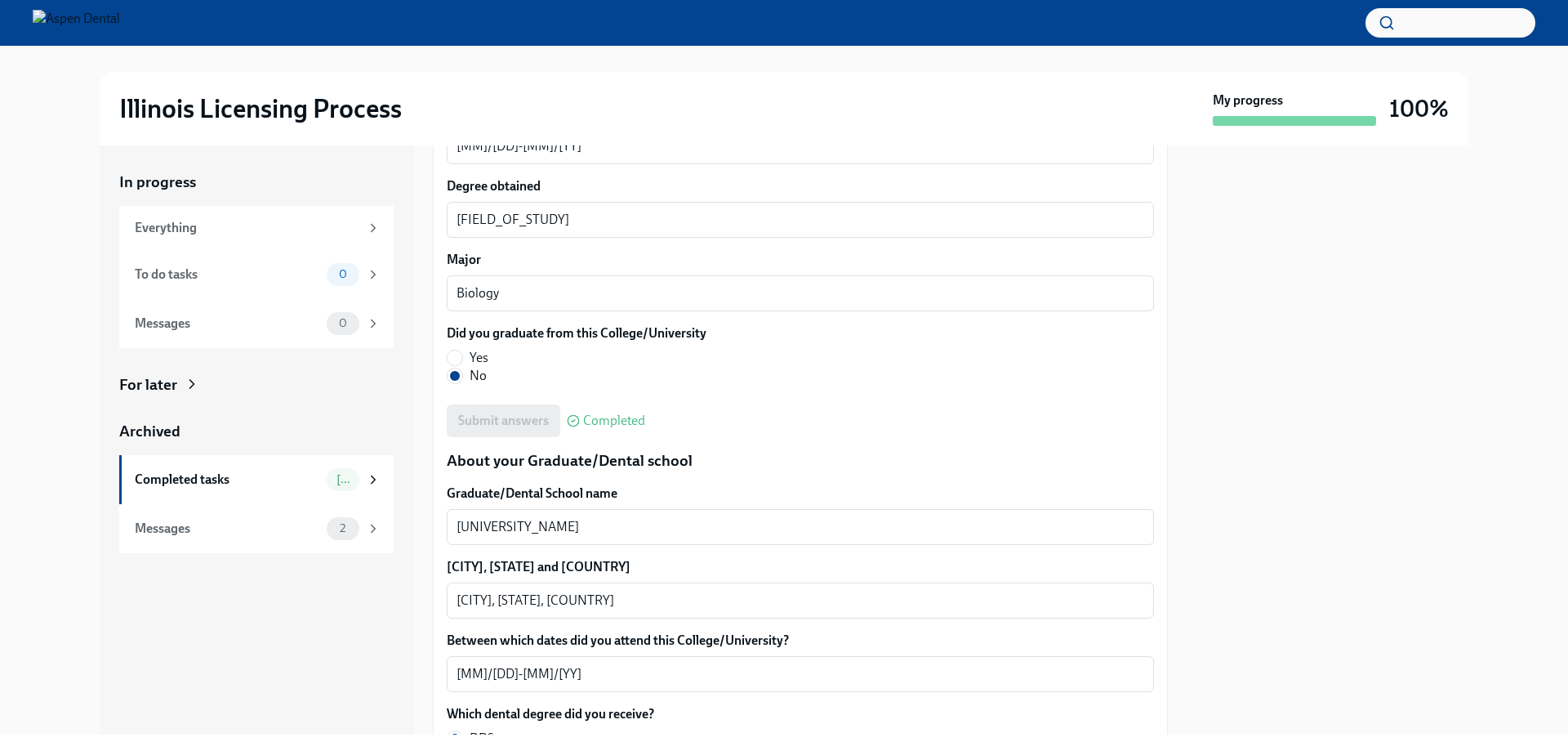 scroll, scrollTop: 1880, scrollLeft: 0, axis: vertical 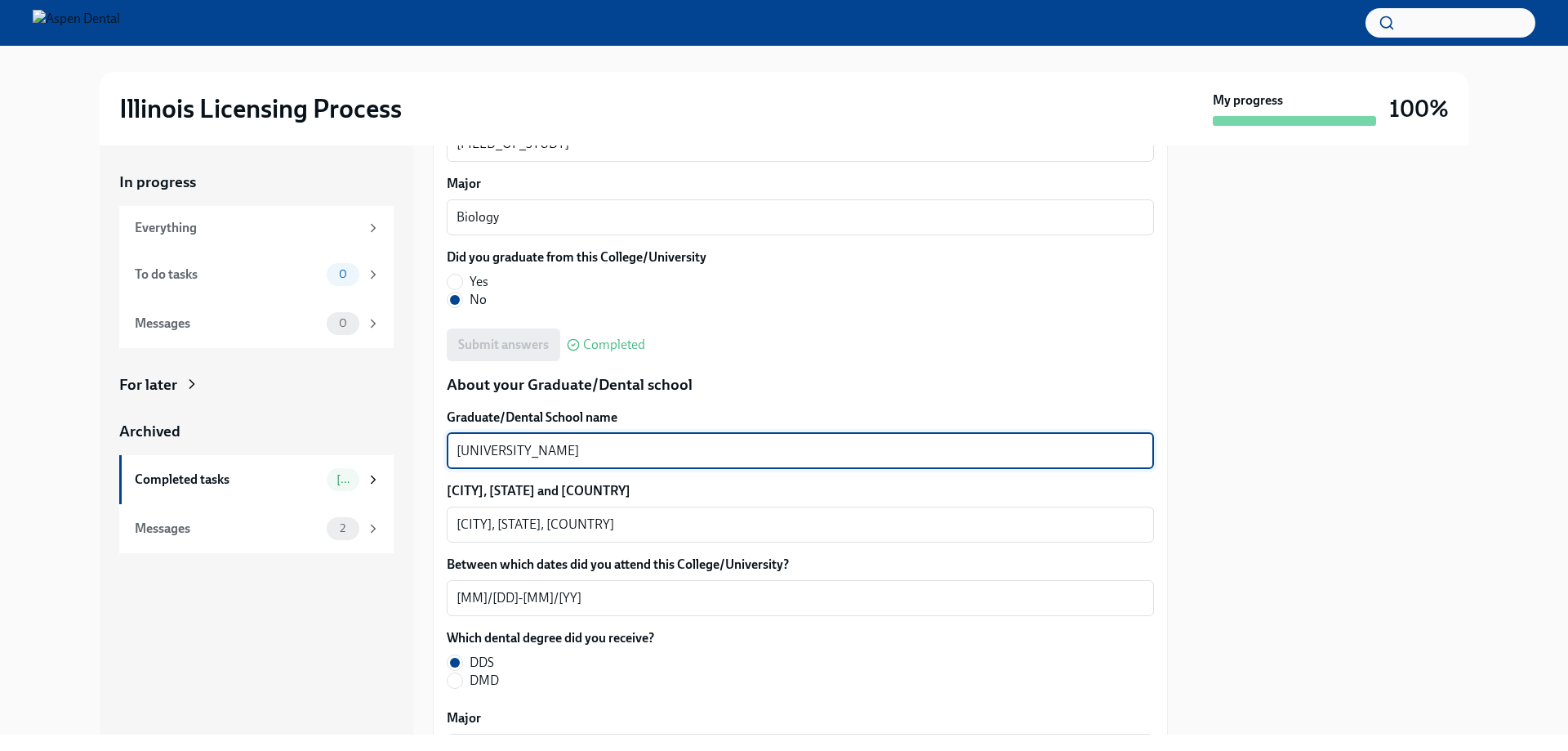 drag, startPoint x: 670, startPoint y: 446, endPoint x: 365, endPoint y: 449, distance: 305.01475 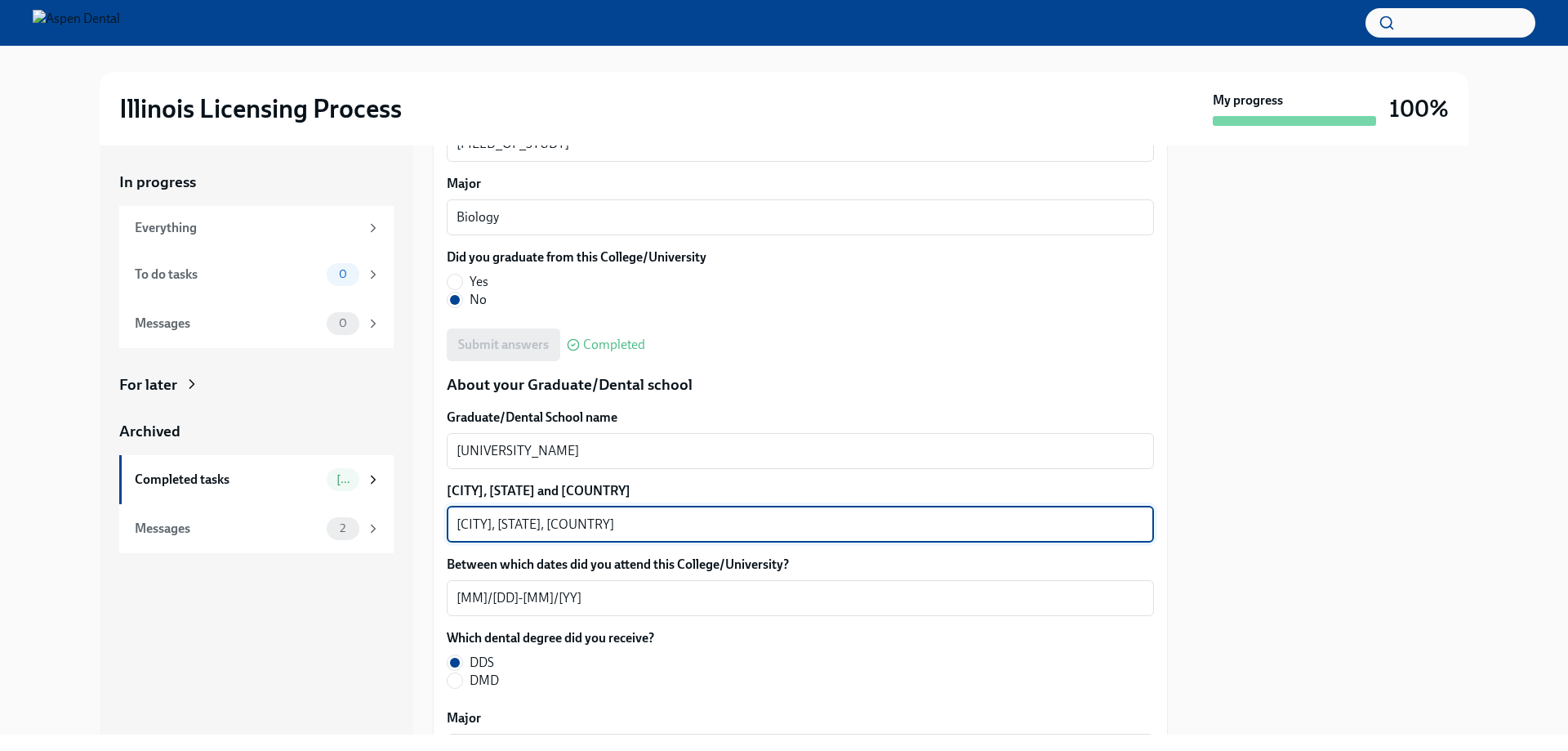 drag, startPoint x: 524, startPoint y: 523, endPoint x: 439, endPoint y: 523, distance: 85 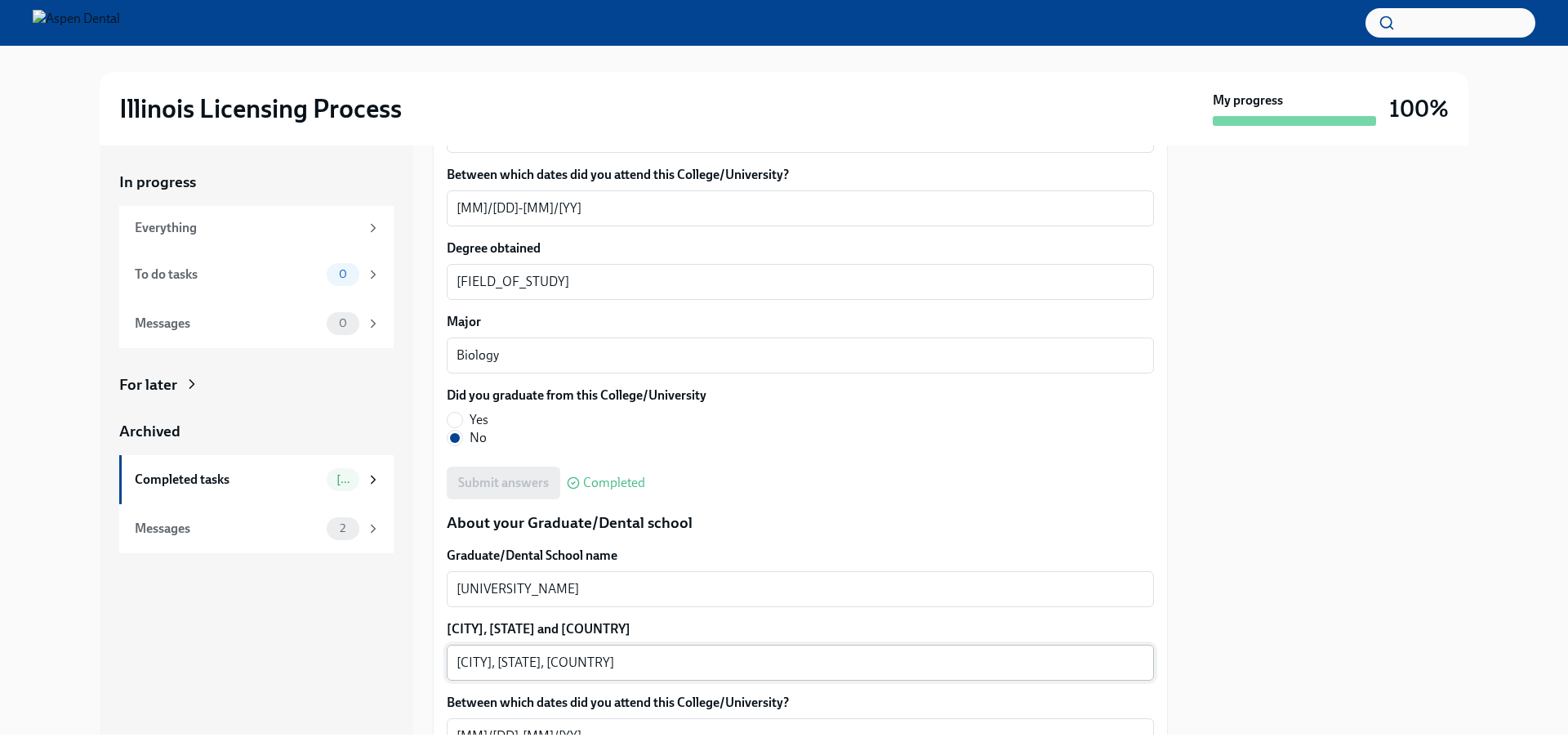 scroll, scrollTop: 1634, scrollLeft: 0, axis: vertical 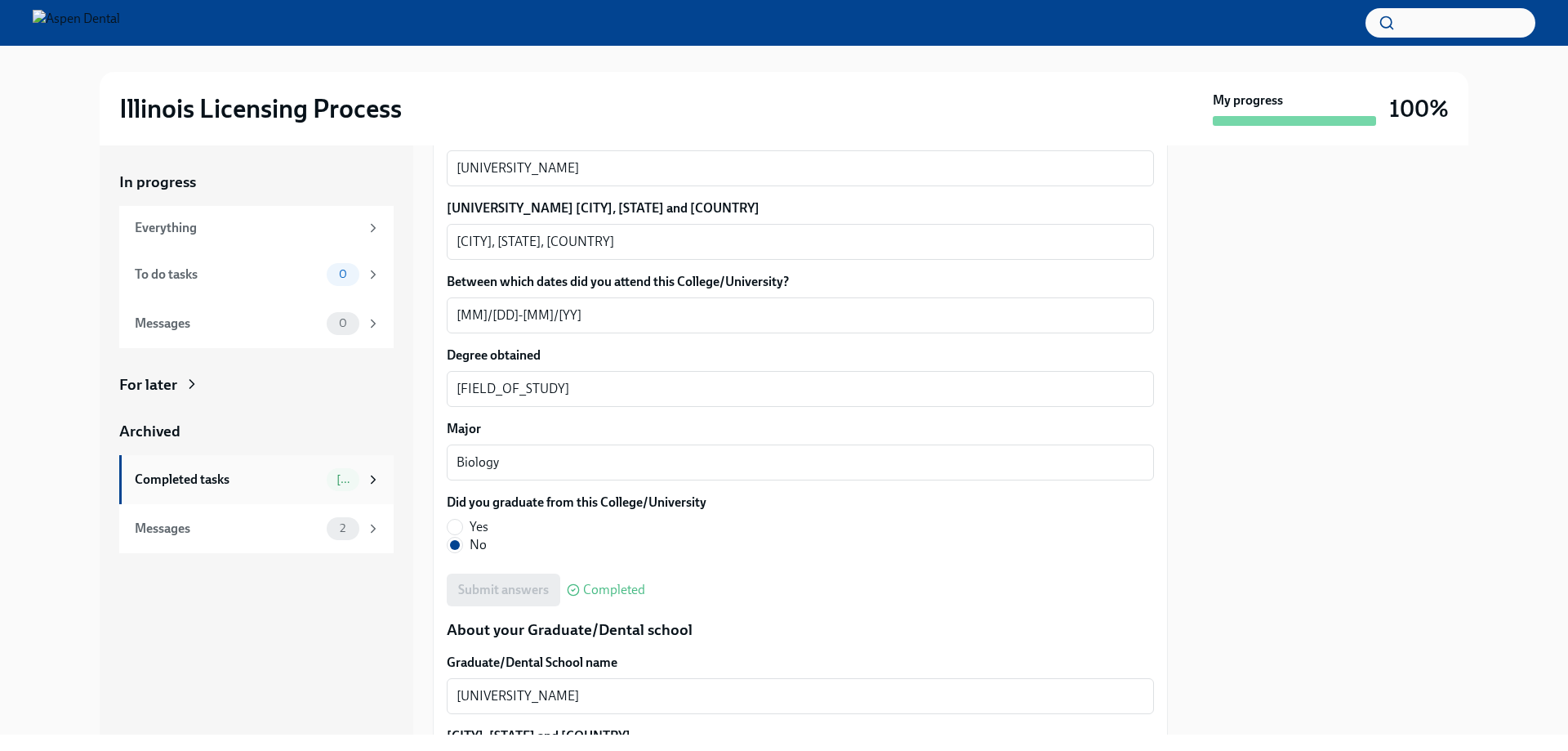 click on "Completed tasks" at bounding box center [227, 480] 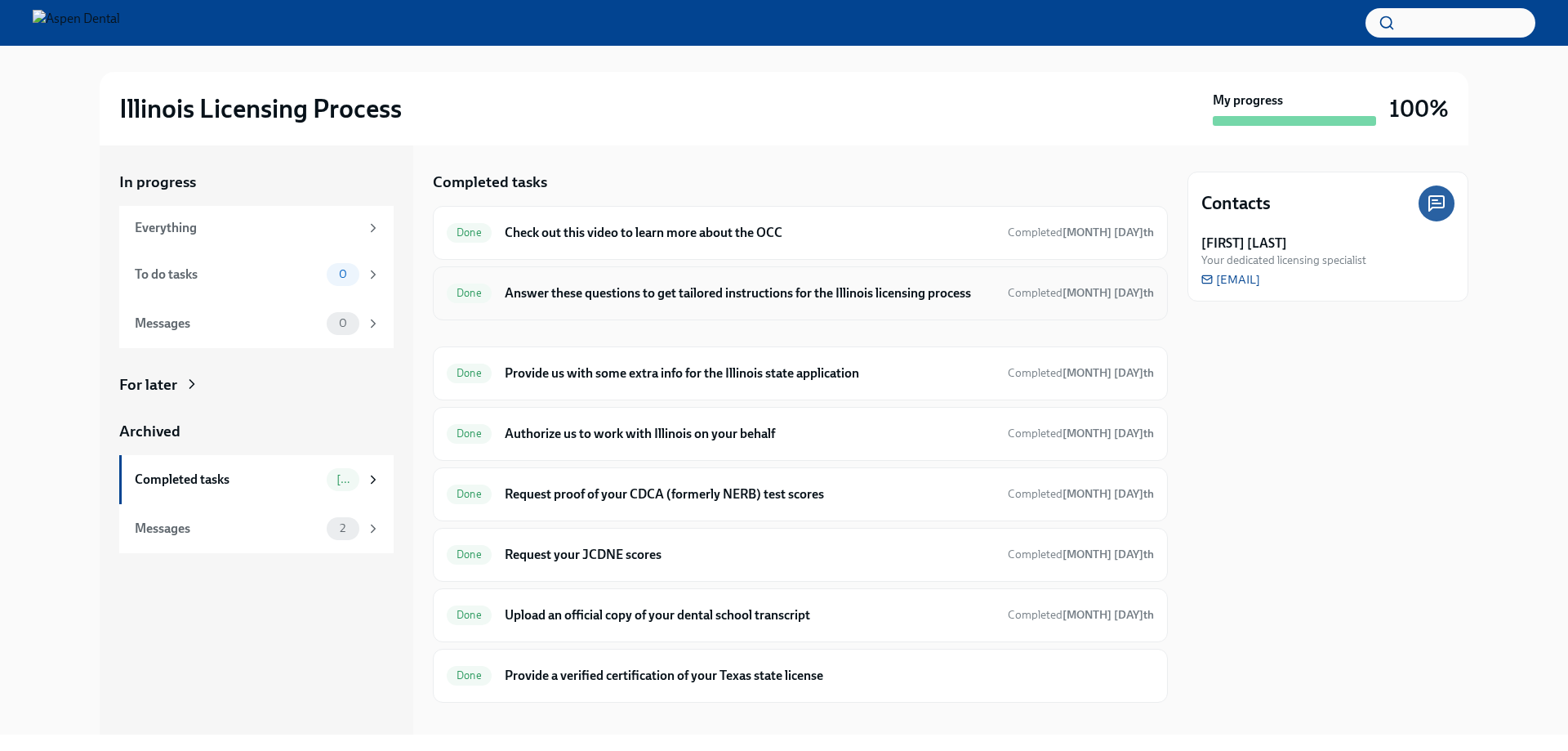 click on "Answer these questions to get tailored instructions for the Illinois licensing process" at bounding box center (750, 293) 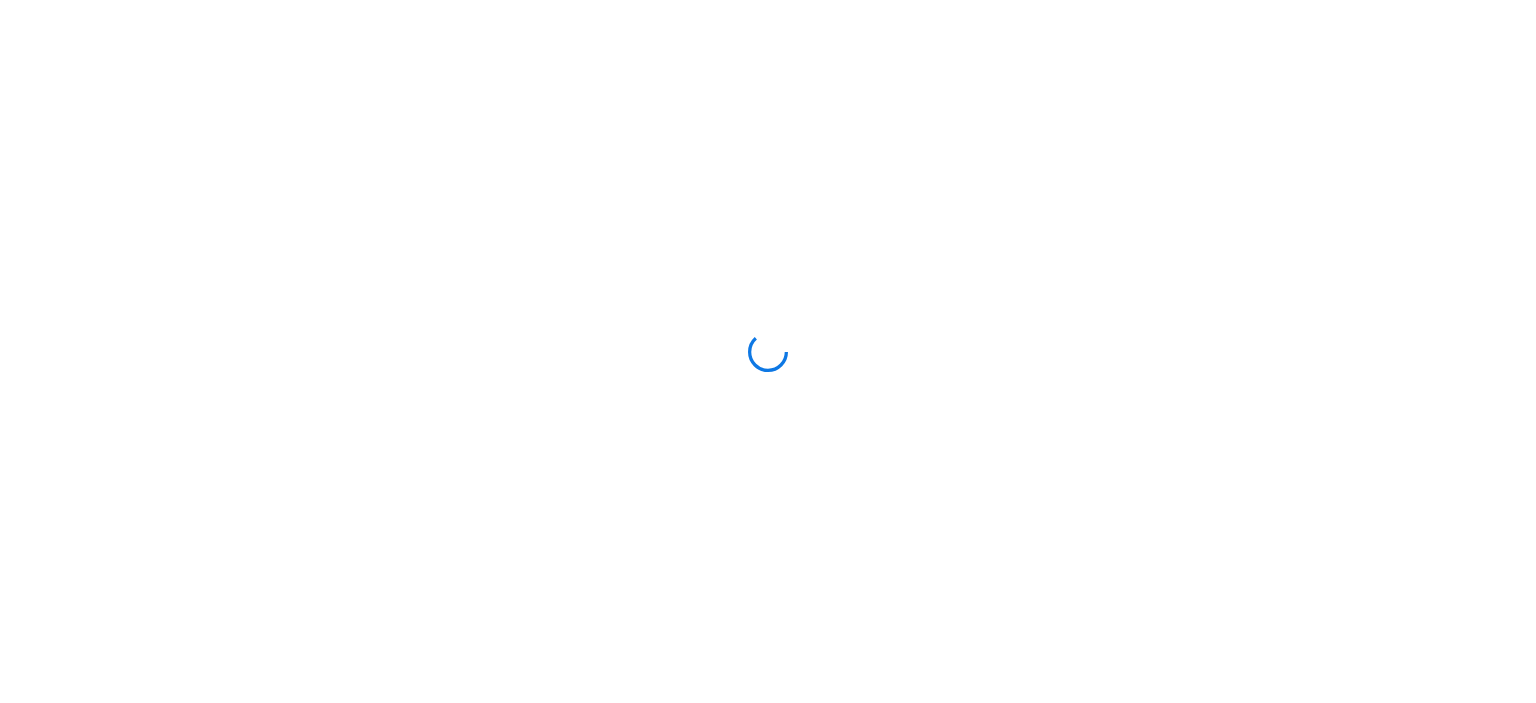 scroll, scrollTop: 0, scrollLeft: 0, axis: both 